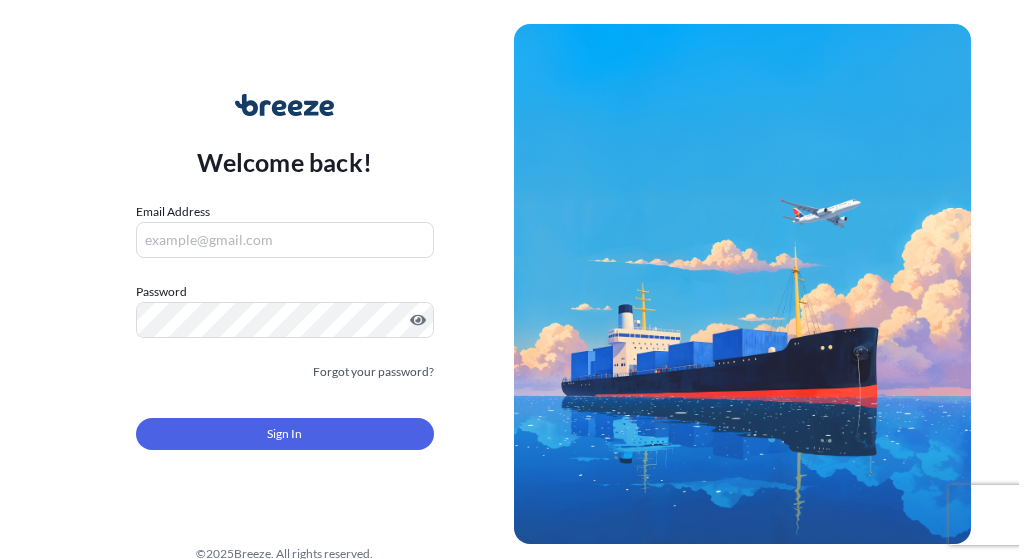 scroll, scrollTop: 0, scrollLeft: 0, axis: both 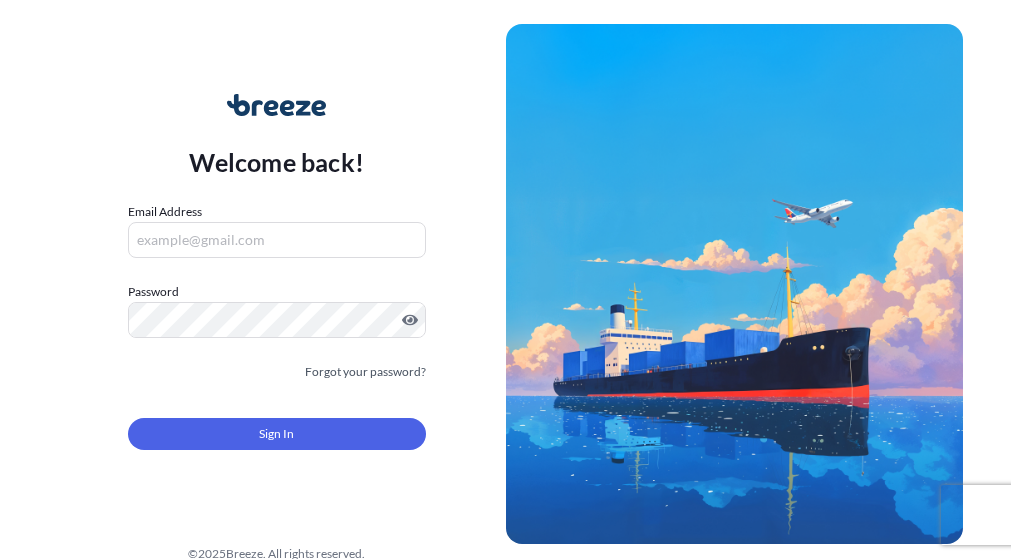 type on "[EMAIL]" 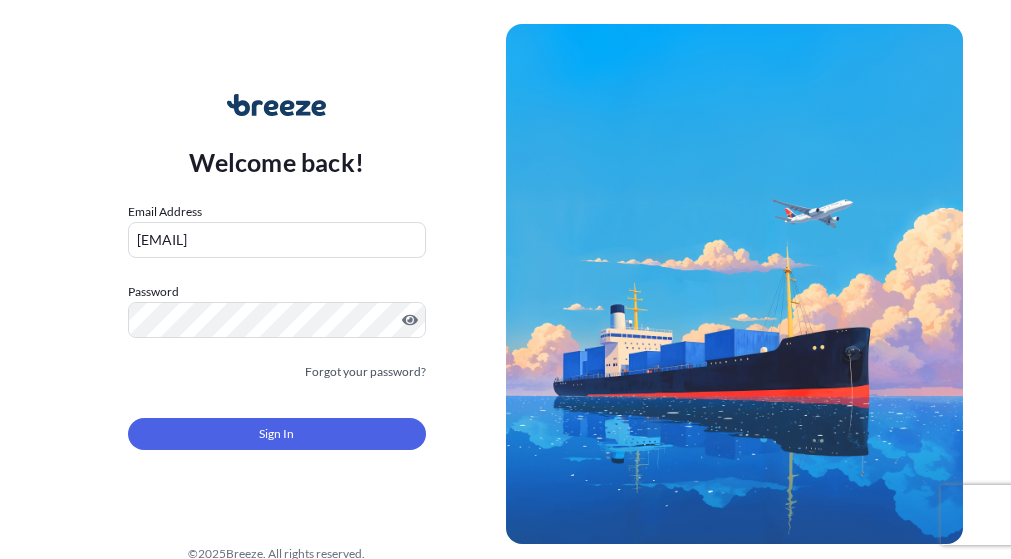 click on "Email Address [EMAIL] Password Must include: Upper & lower case letters Symbols (!@#$) A number At least 8 characters Forgot your password? Sign In" at bounding box center [277, 338] 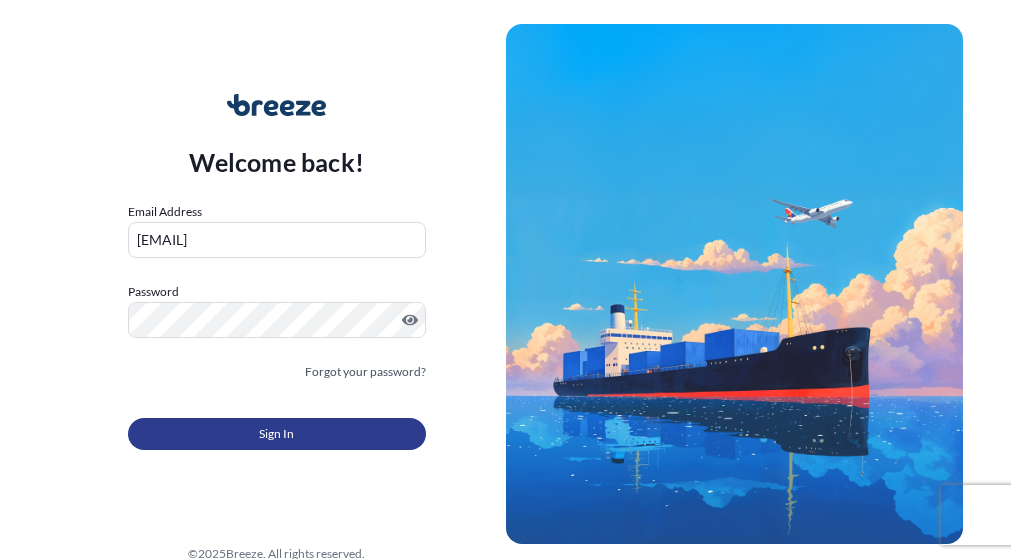 click on "Sign In" at bounding box center [277, 434] 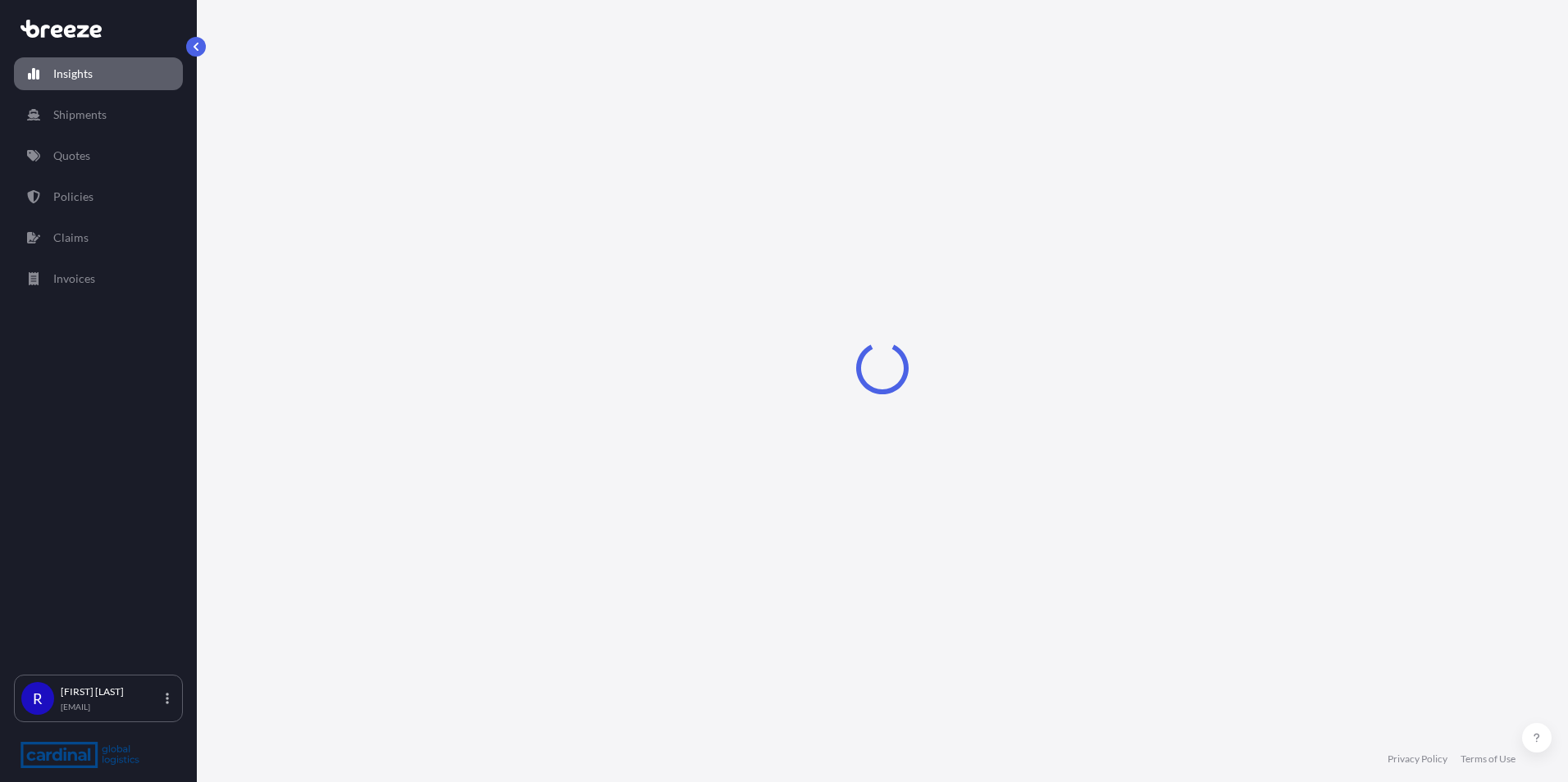select on "2025" 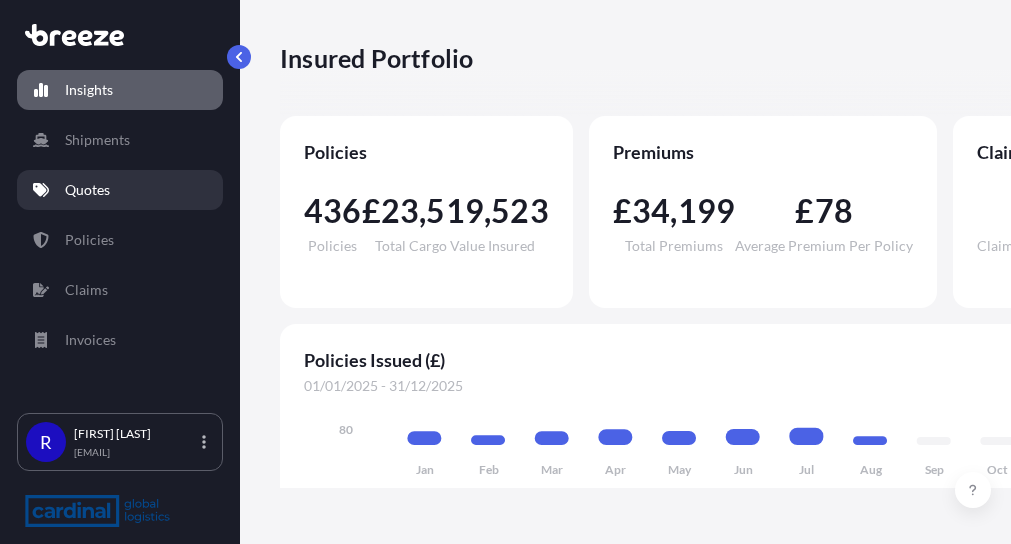 click on "Quotes" at bounding box center [120, 190] 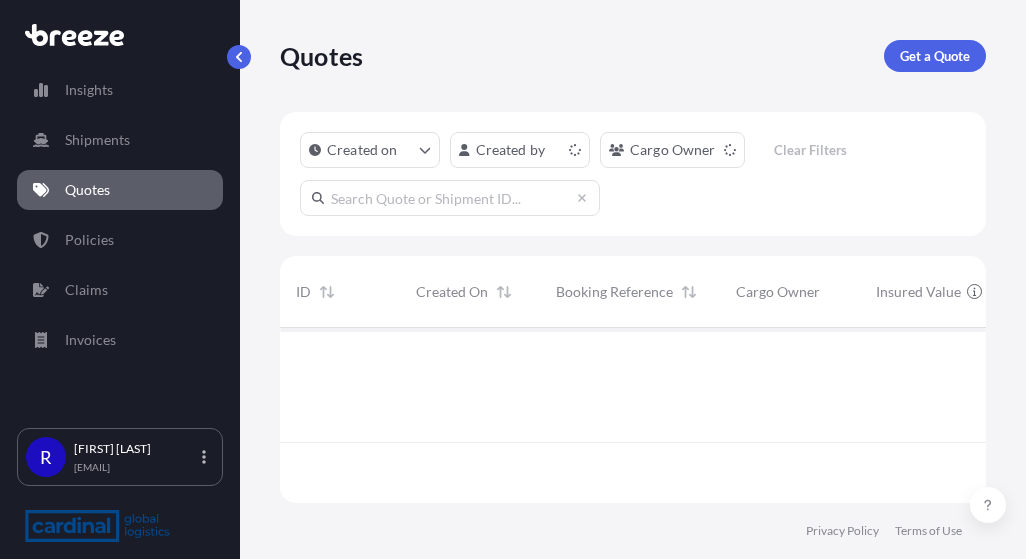 scroll, scrollTop: 16, scrollLeft: 16, axis: both 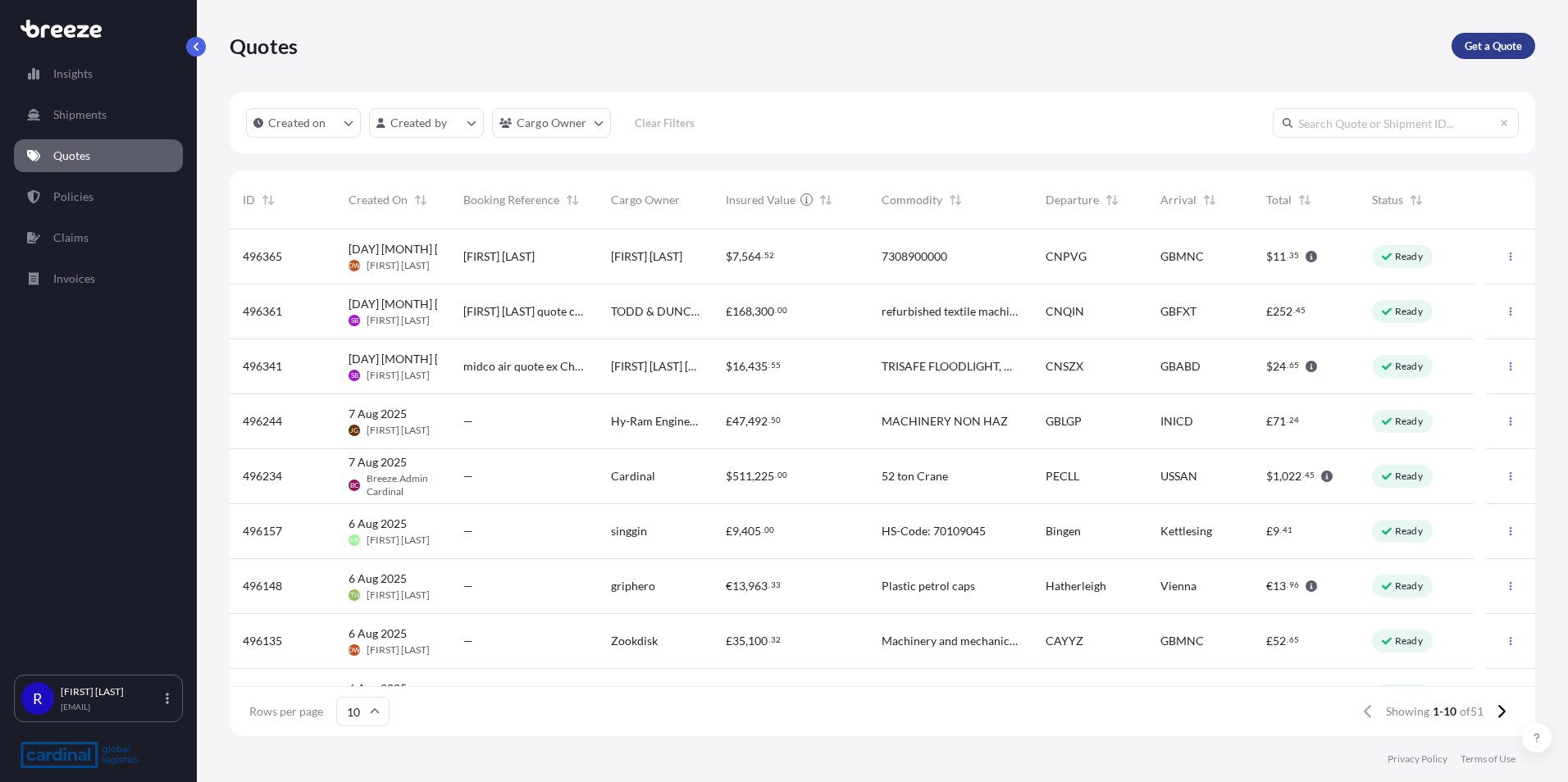 click on "Get a Quote" at bounding box center [1493, 46] 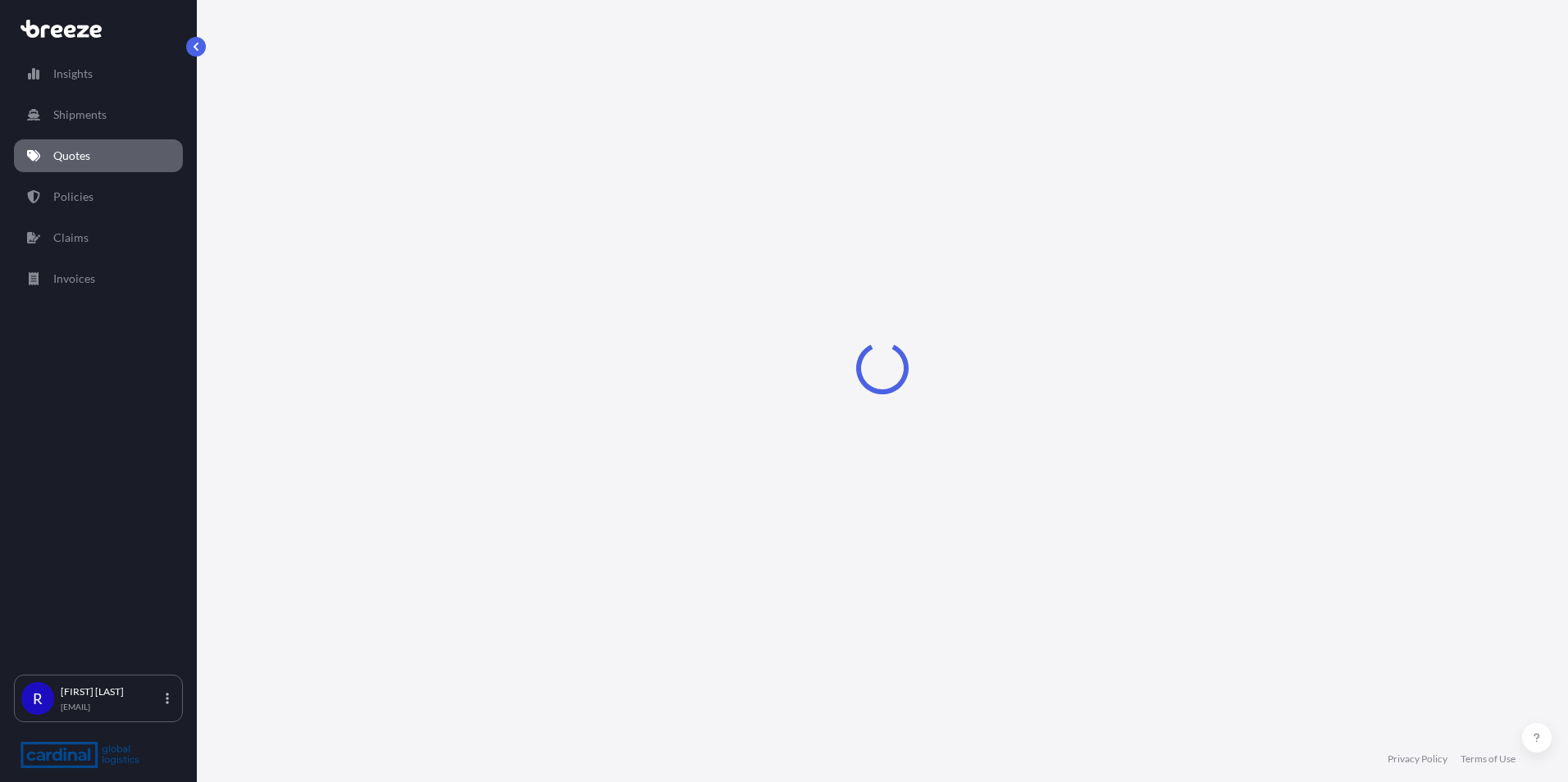 select on "Sea" 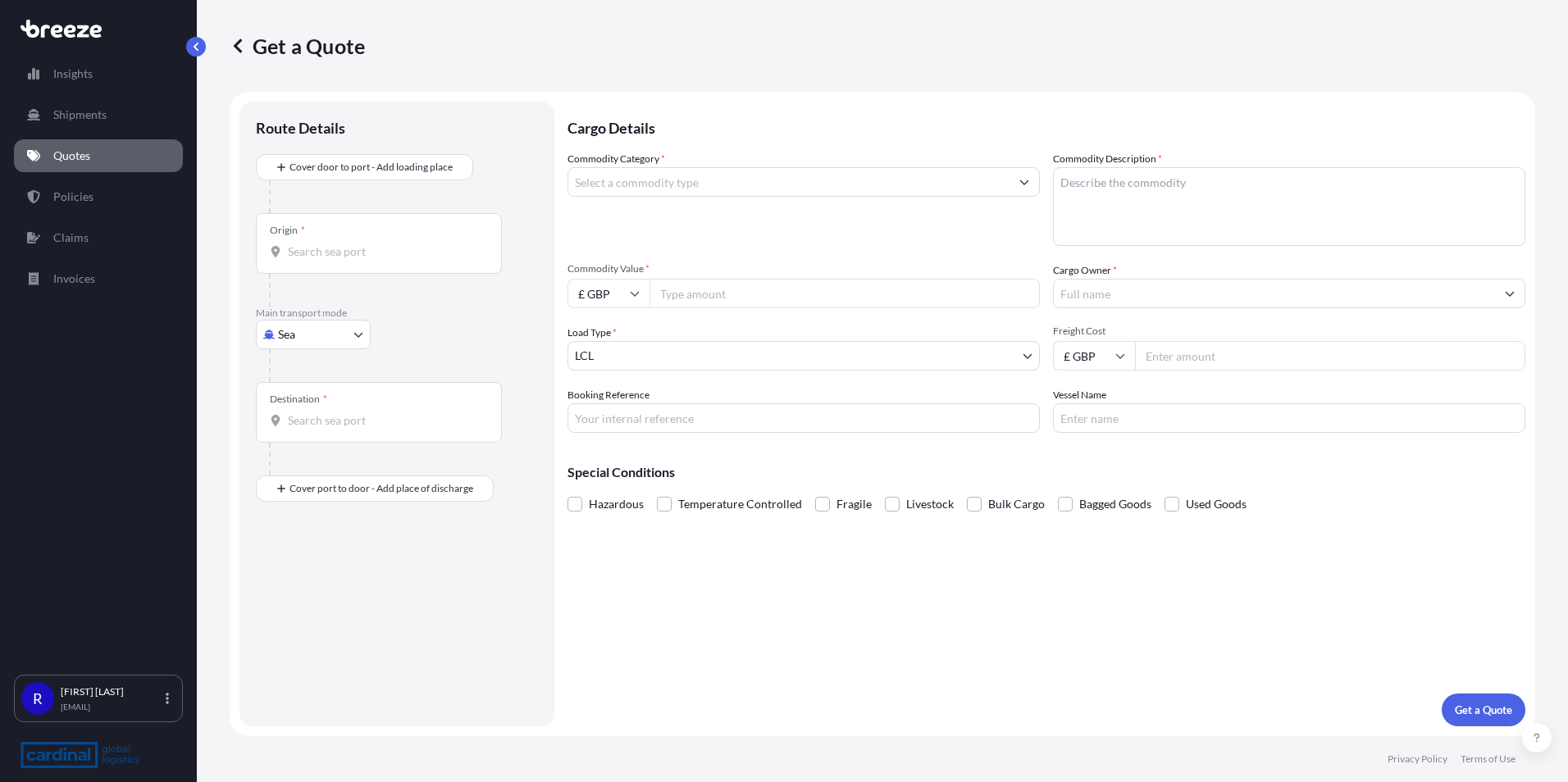 click on "Insights Shipments Quotes Claims Invoices R [FIRST] [LAST] [EMAIL] Get a Quote Route Details Cover door to port - Add loading place Place of loading Road Road Rail Origin * Main transport mode Sea Sea Air Road Rail Destination * Cover port to door - Add place of discharge Road Road Rail Place of Discharge Cargo Details Commodity Category * Commodity Description * Commodity Value * £ GBP Cargo Owner * Load Type * LCL LCL FCL Freight Cost £ GBP Booking Reference Vessel Name Special Conditions Hazardous Temperature Controlled Fragile Livestock Bulk Cargo Bagged Goods Used Goods Get a Quote Privacy Policy Terms of Use
[NUMBER]" at bounding box center (784, 391) 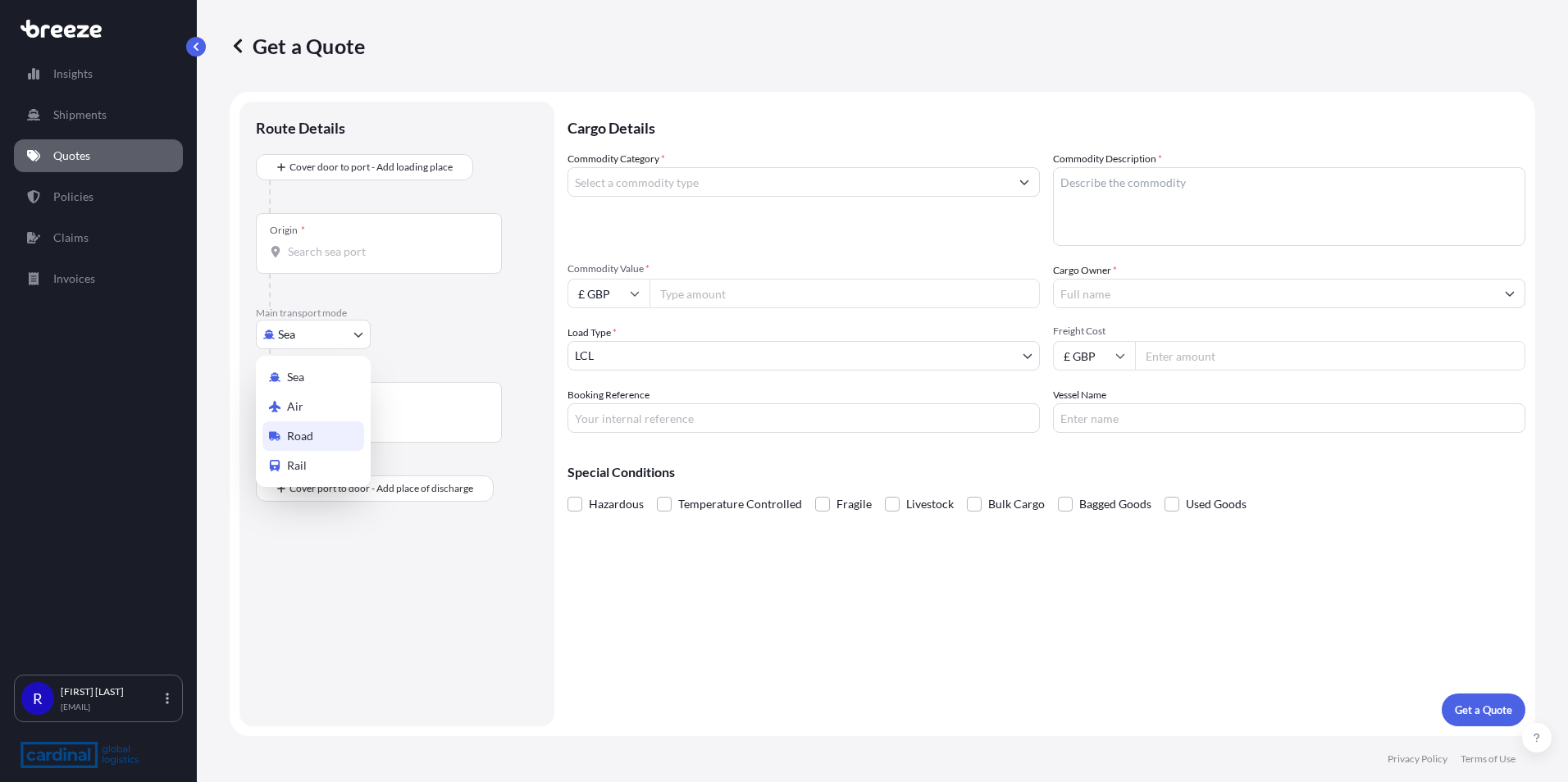 click on "Sea Air Road Rail" at bounding box center [313, 421] 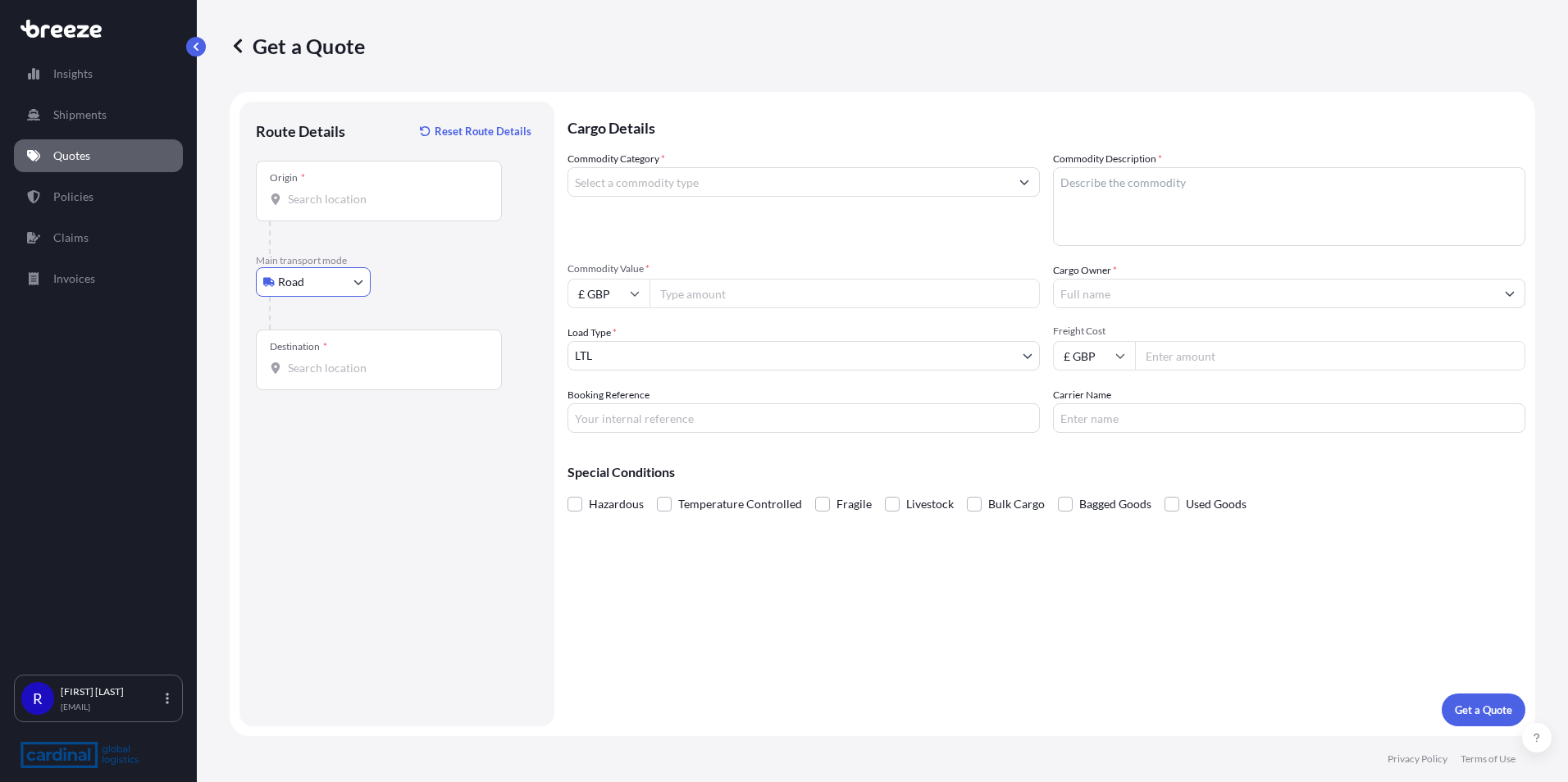 click on "Freight Cost" at bounding box center (1330, 356) 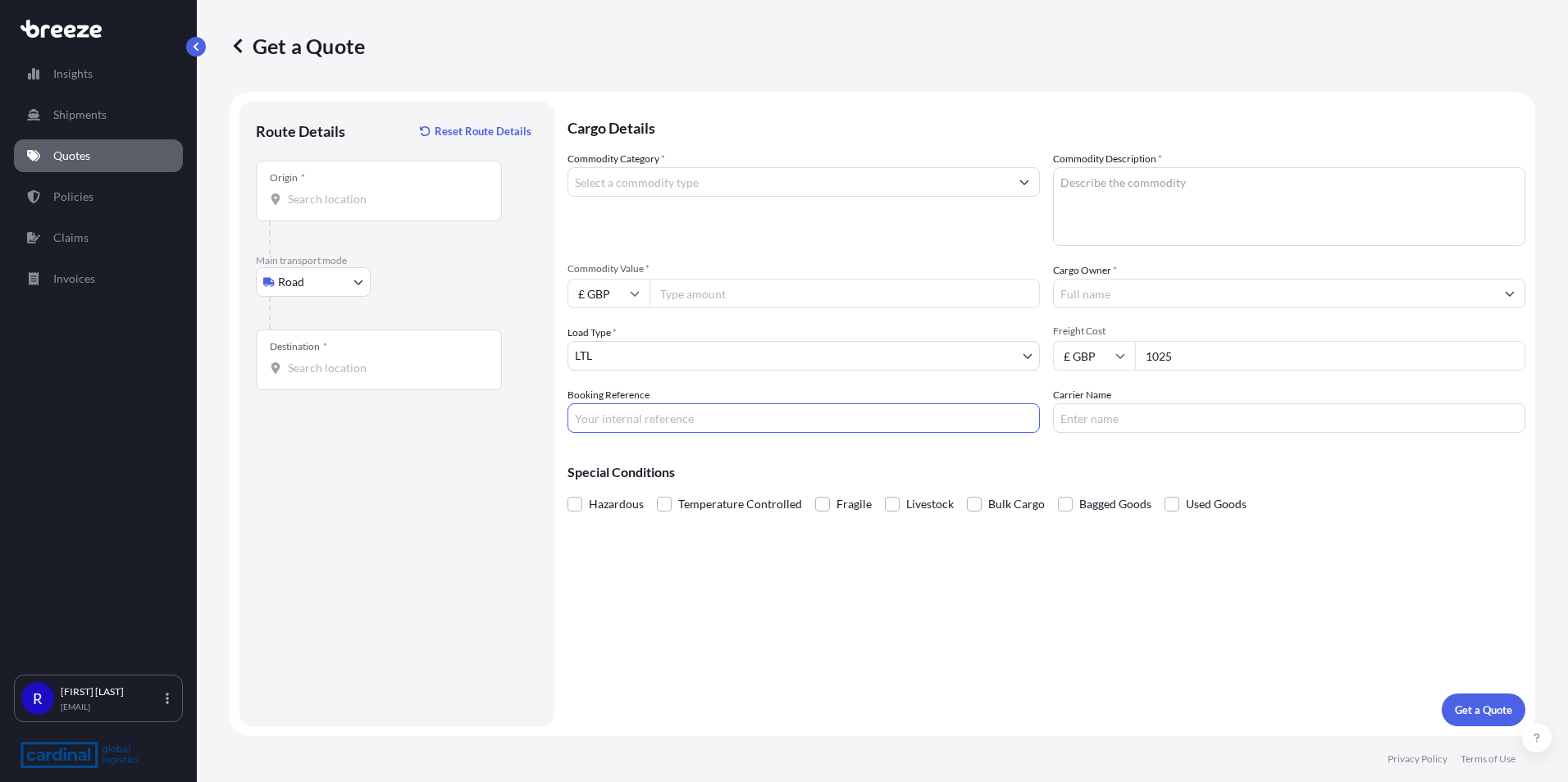 drag, startPoint x: 1167, startPoint y: 351, endPoint x: 1177, endPoint y: 362, distance: 14.866069 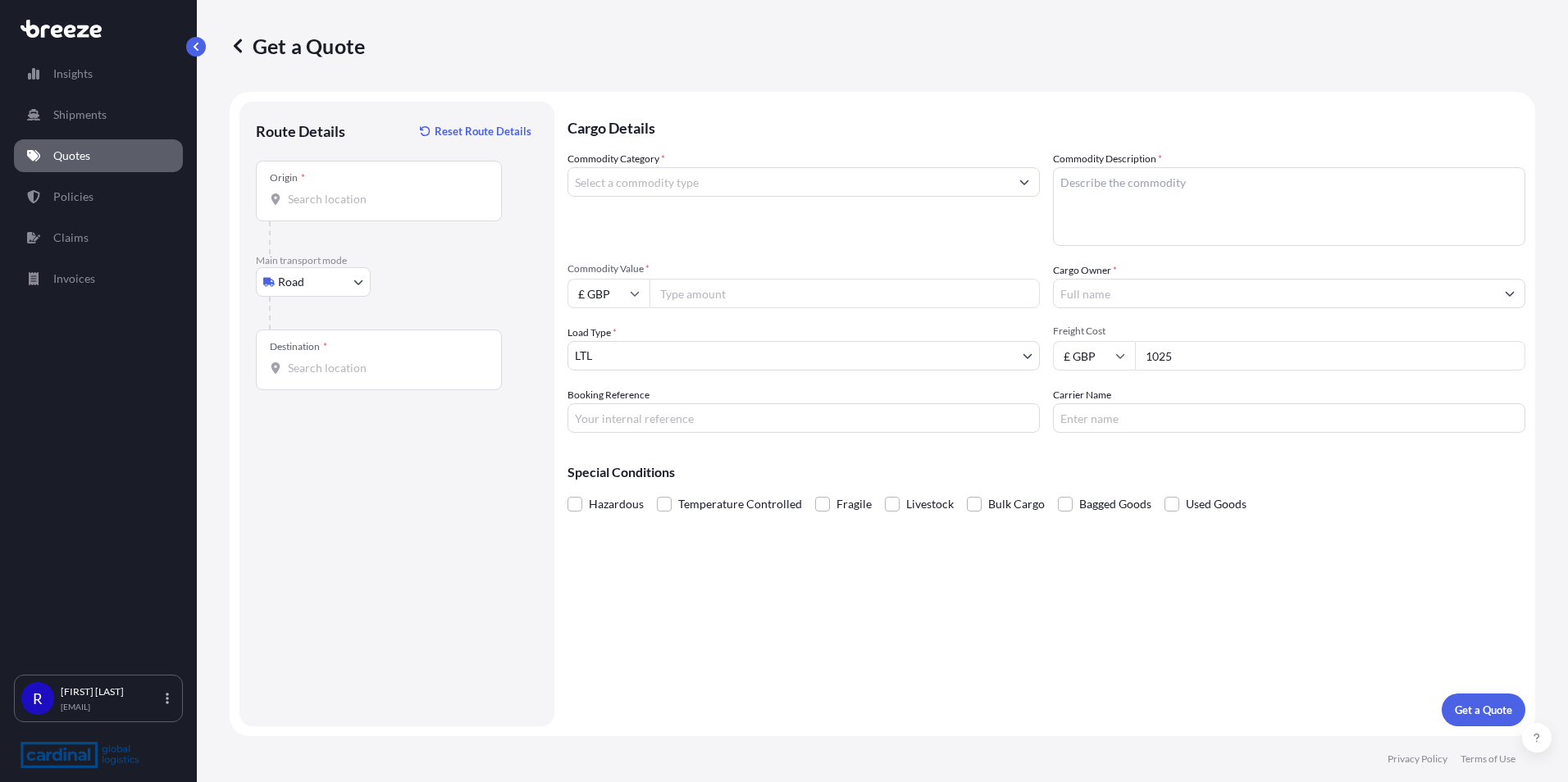 click on "1025" at bounding box center [1330, 356] 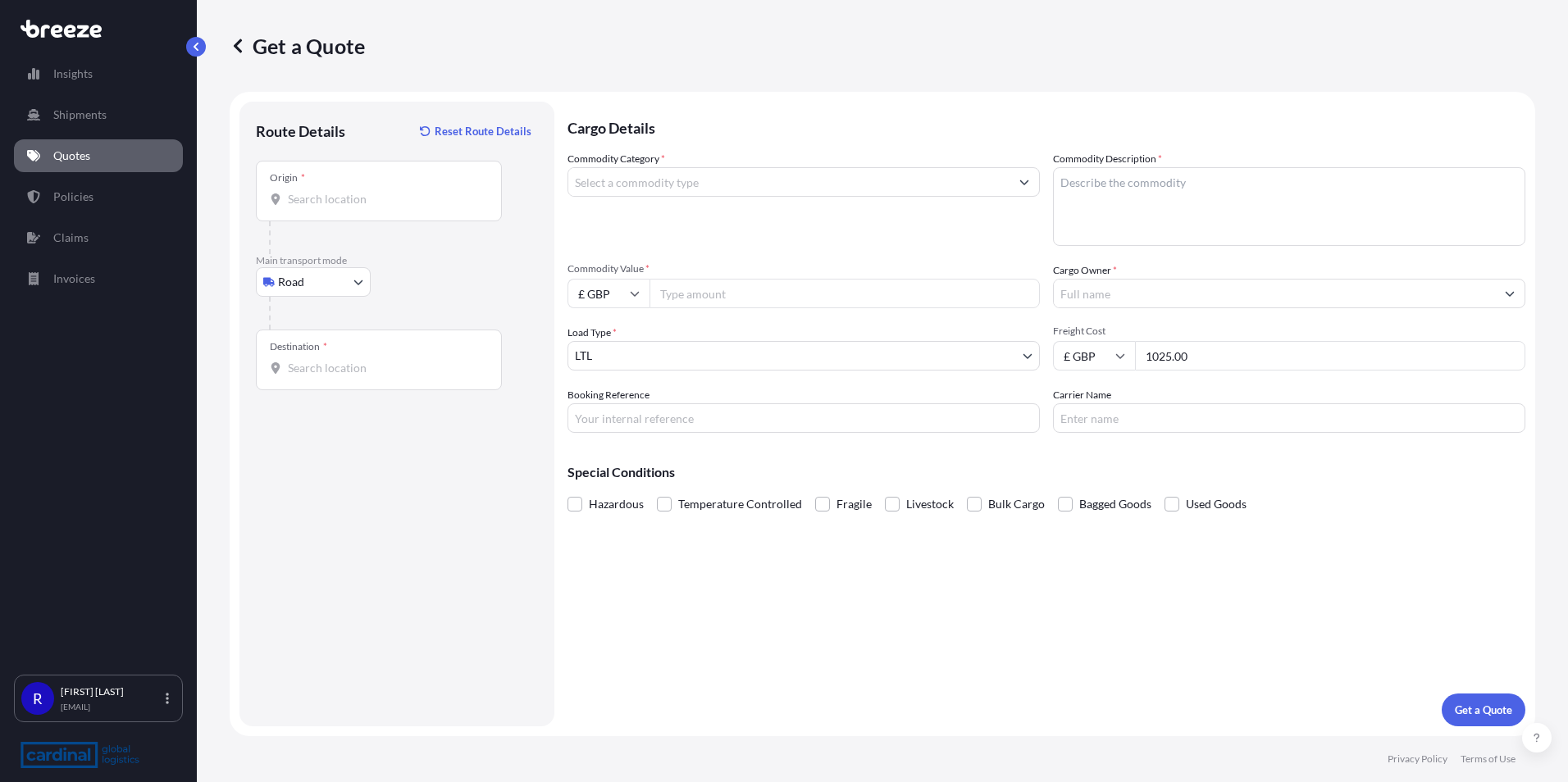 type on "1025.00" 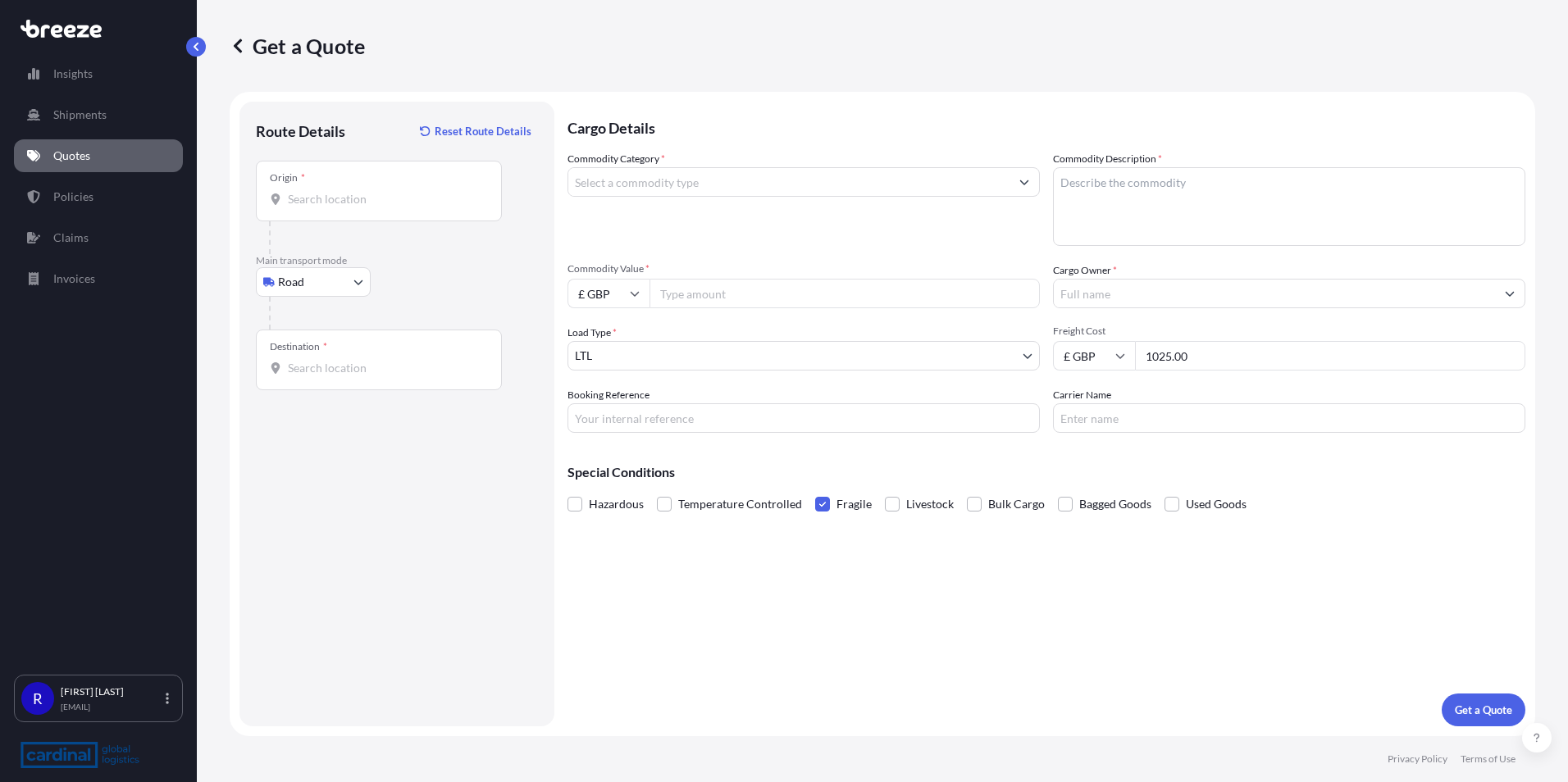 click at bounding box center (823, 504) 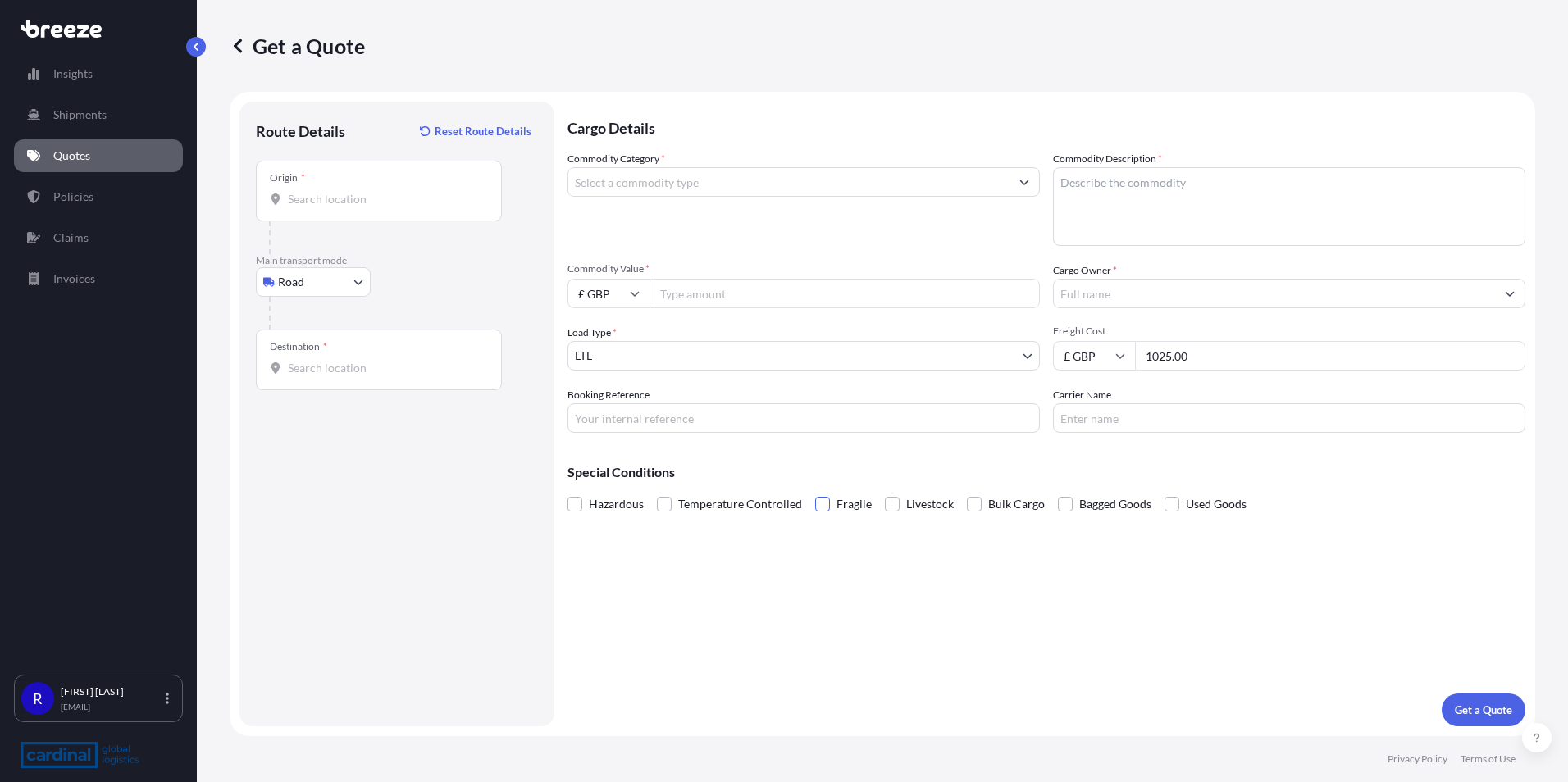 click at bounding box center (823, 504) 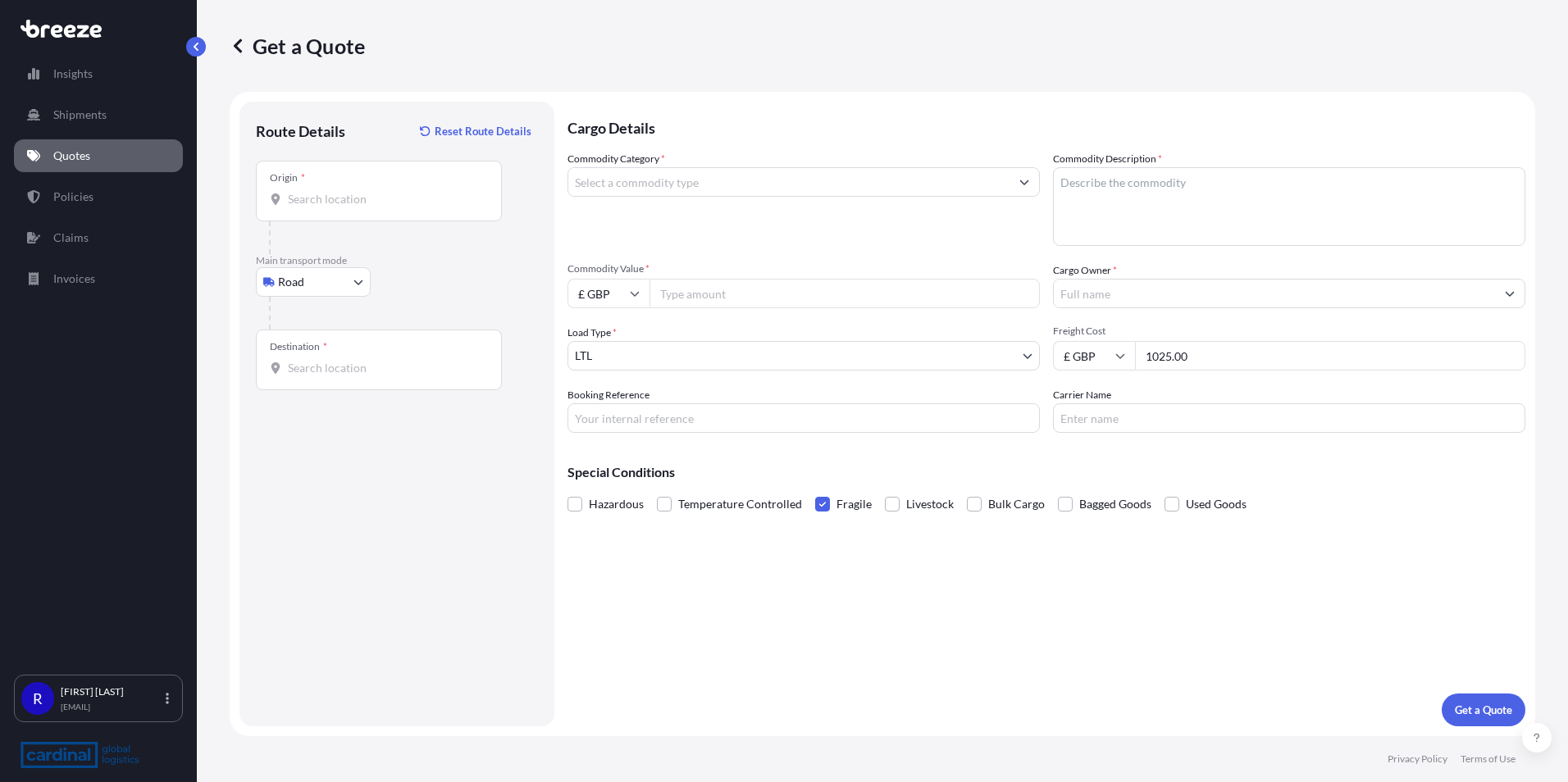 click on "Destination *" at bounding box center (379, 360) 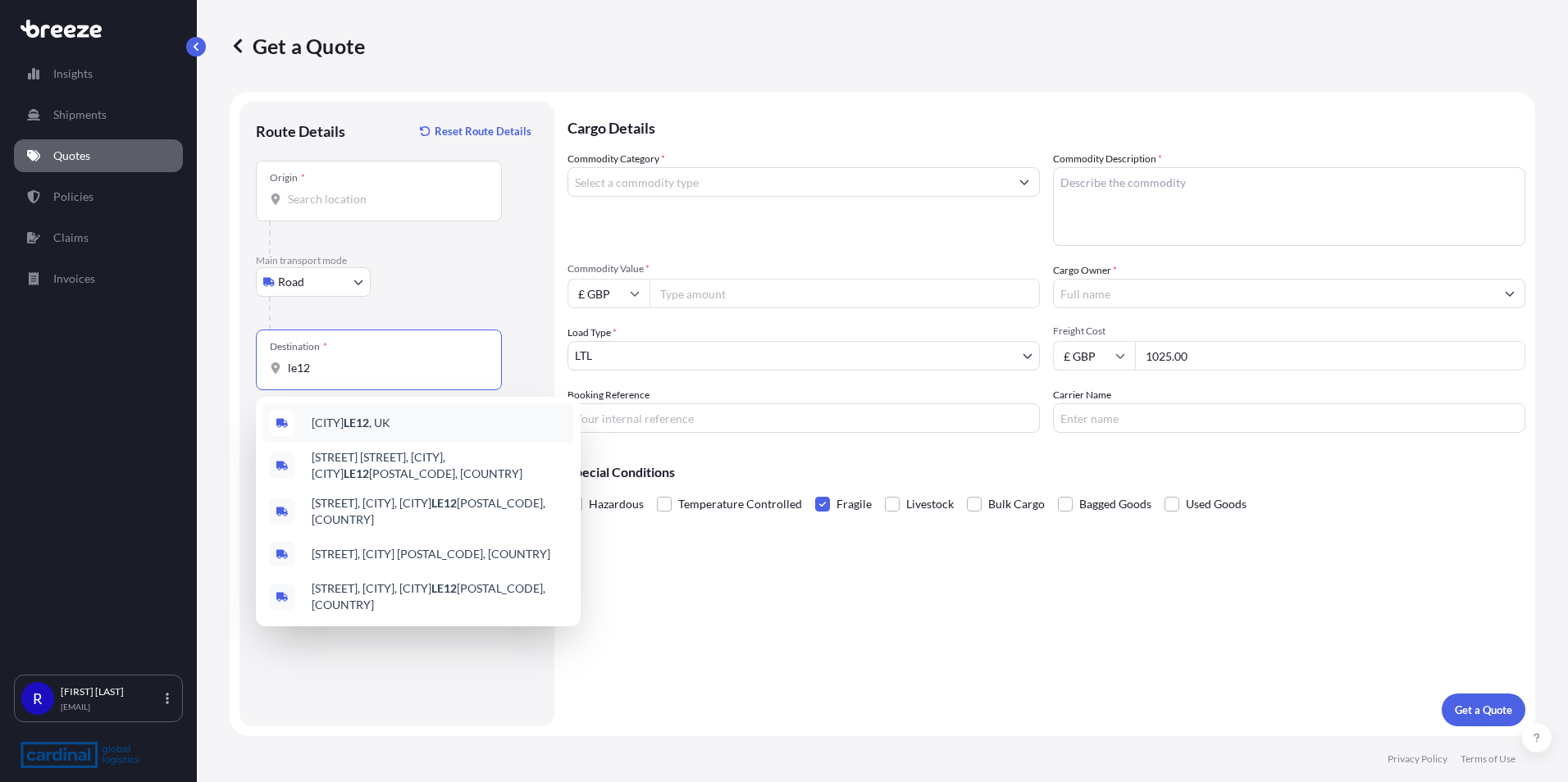 click on "[CITY] [POSTAL_CODE], [COUNTRY]" at bounding box center (351, 423) 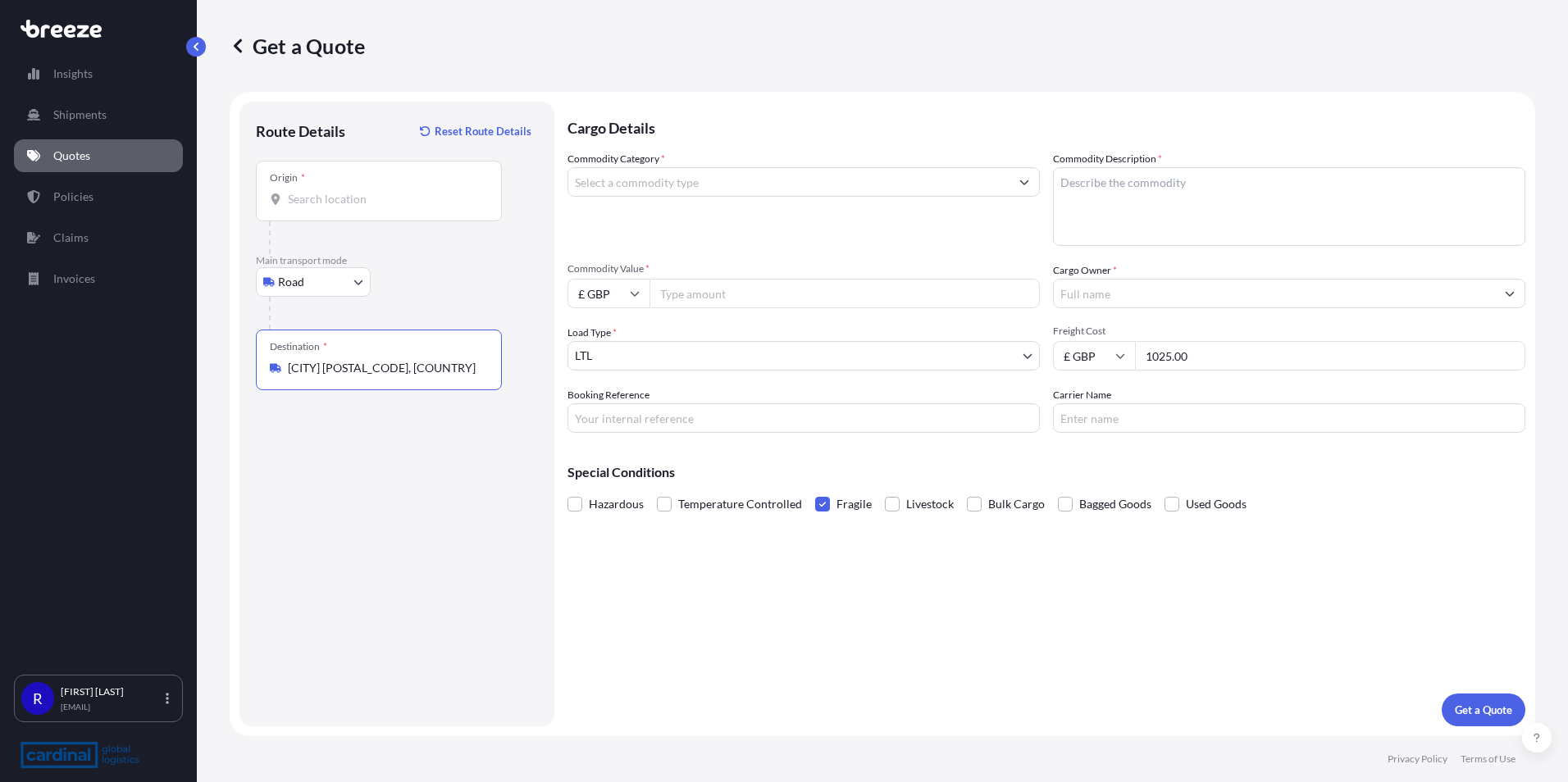 type on "[CITY] [POSTAL_CODE], [COUNTRY]" 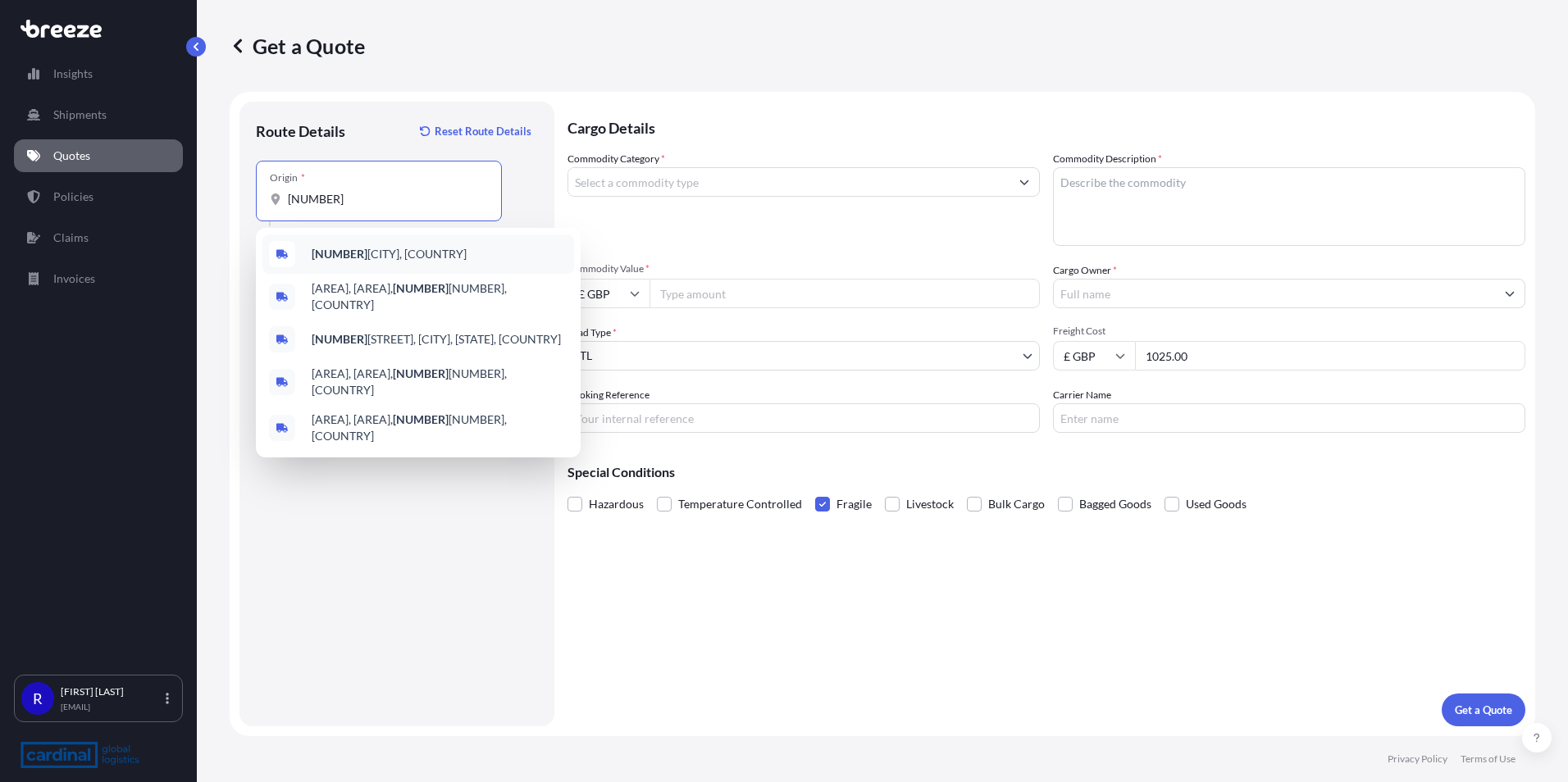 click on "[NUMBER] [CITY], [COUNTRY]" at bounding box center (389, 254) 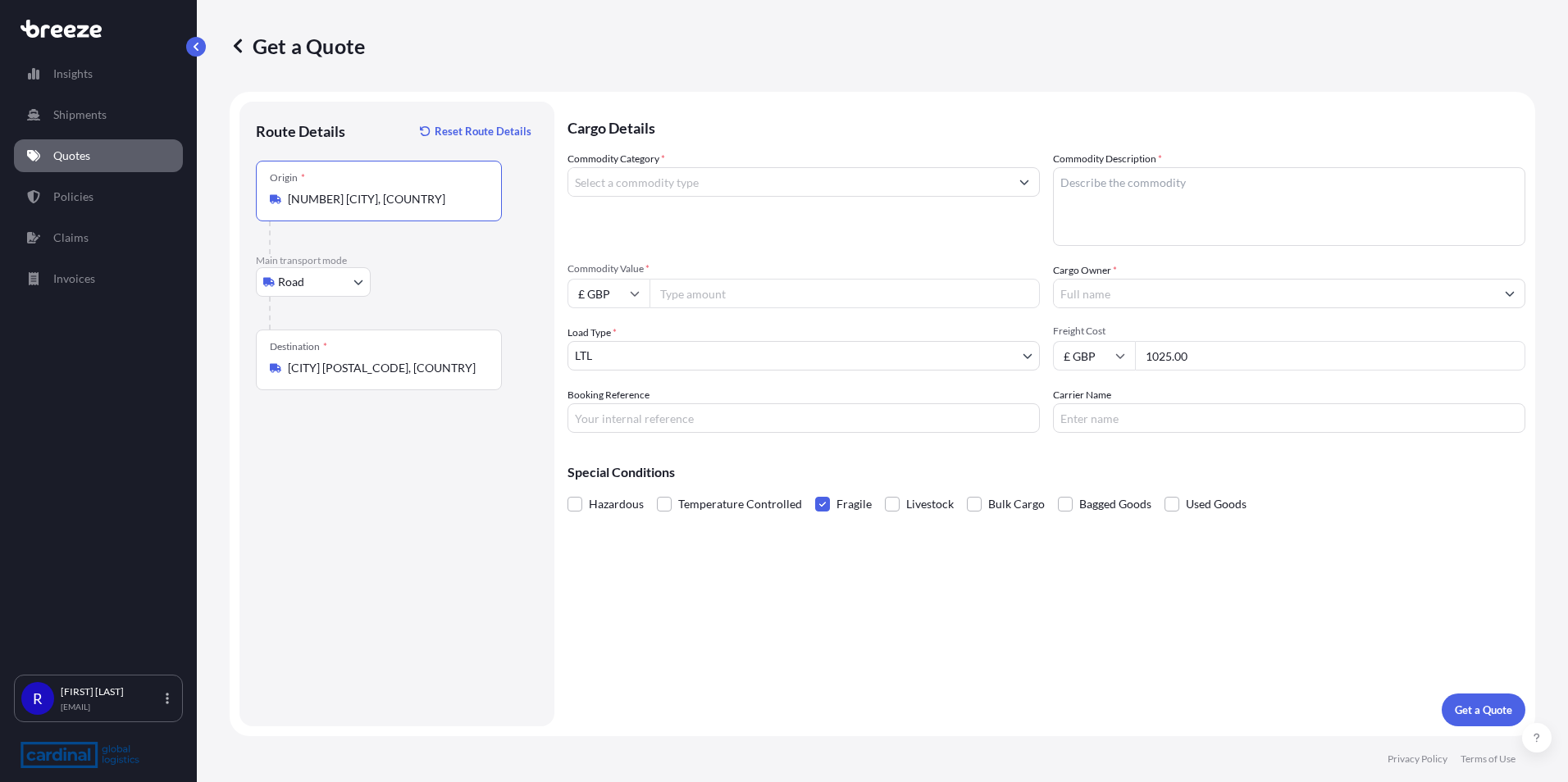 type on "[NUMBER] [CITY], [COUNTRY]" 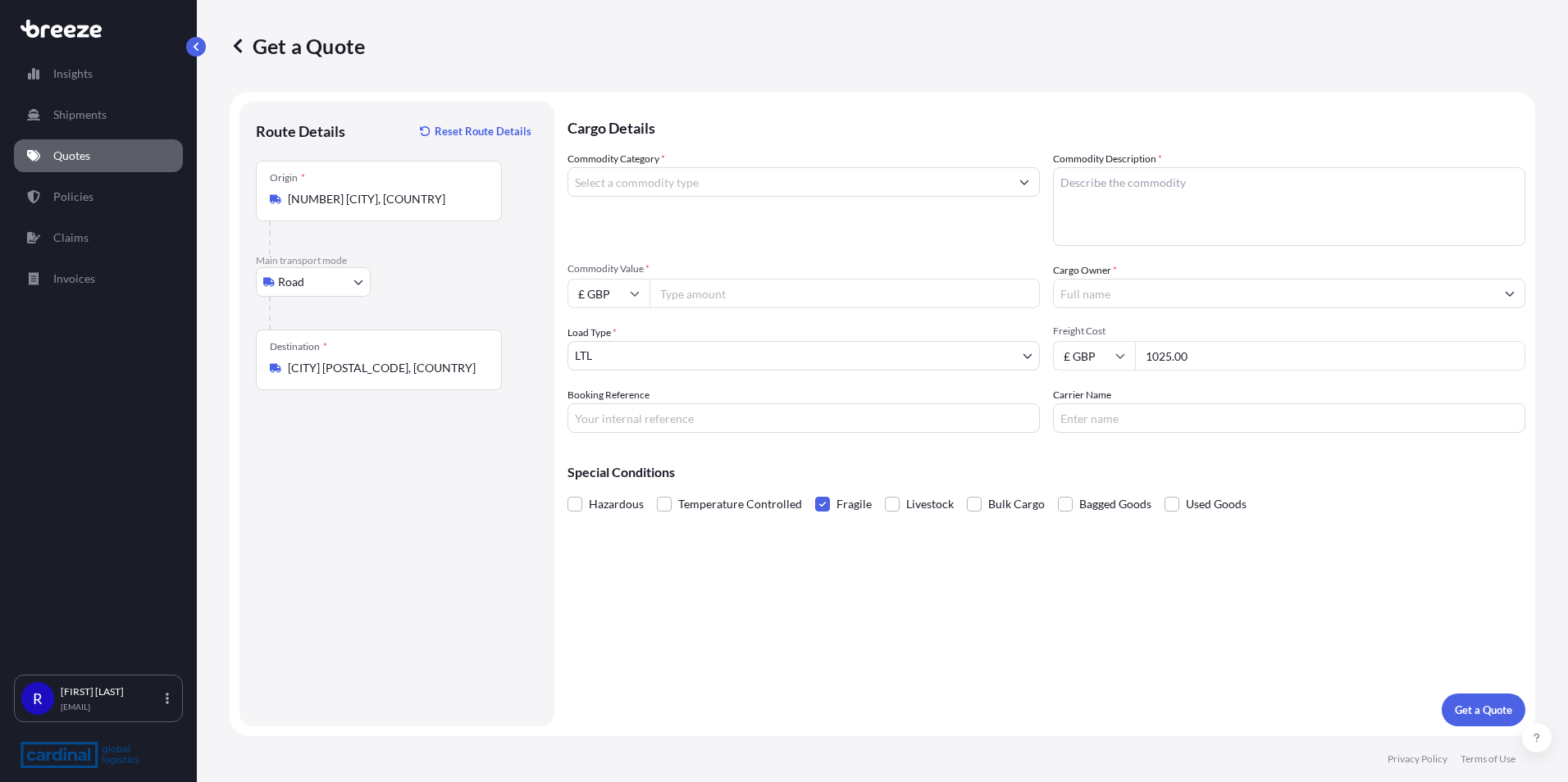 click on "Commodity Category *" at bounding box center [804, 198] 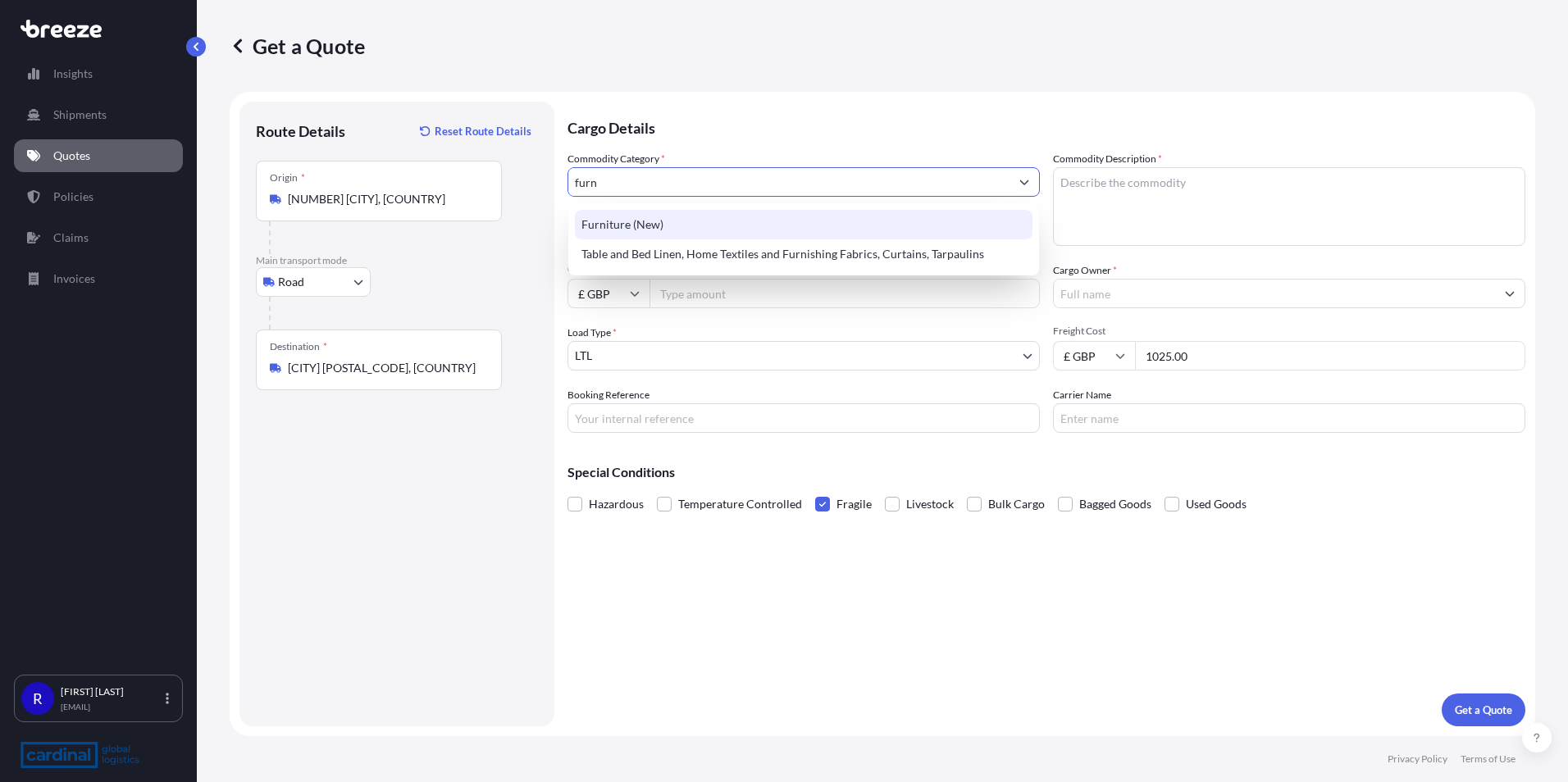 click on "Furniture (New)" at bounding box center [804, 225] 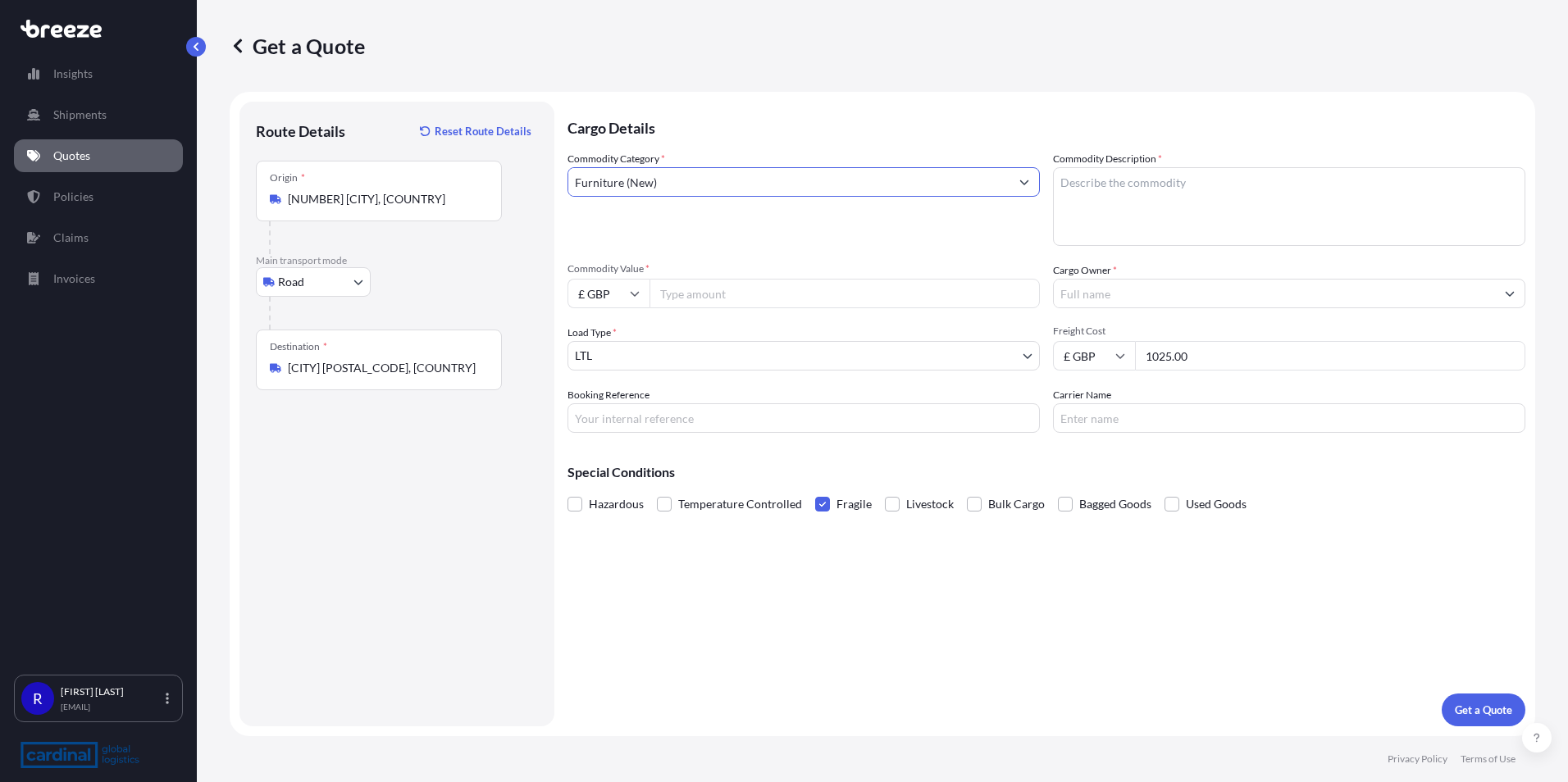 type on "Furniture (New)" 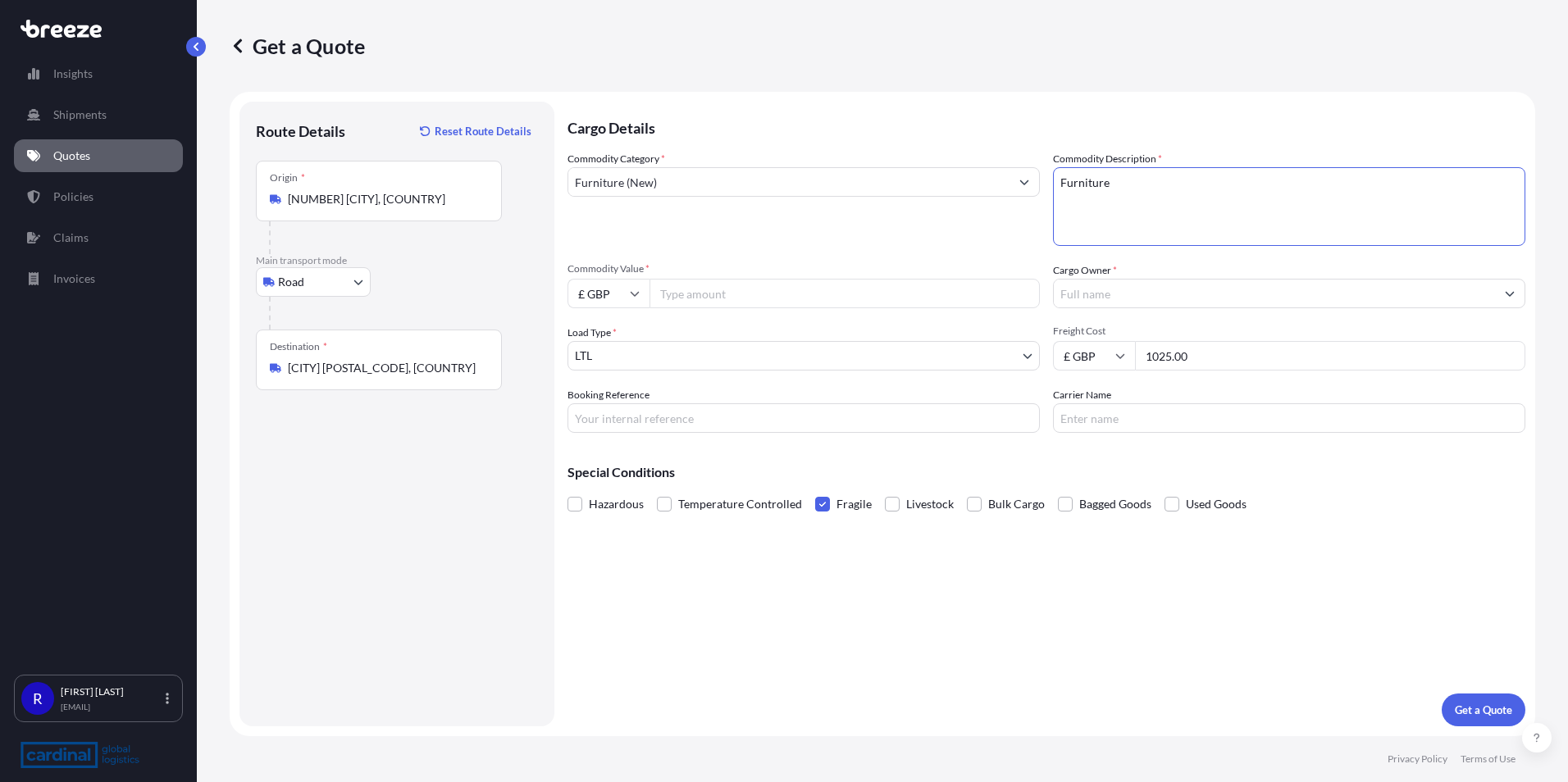 type on "Furniture" 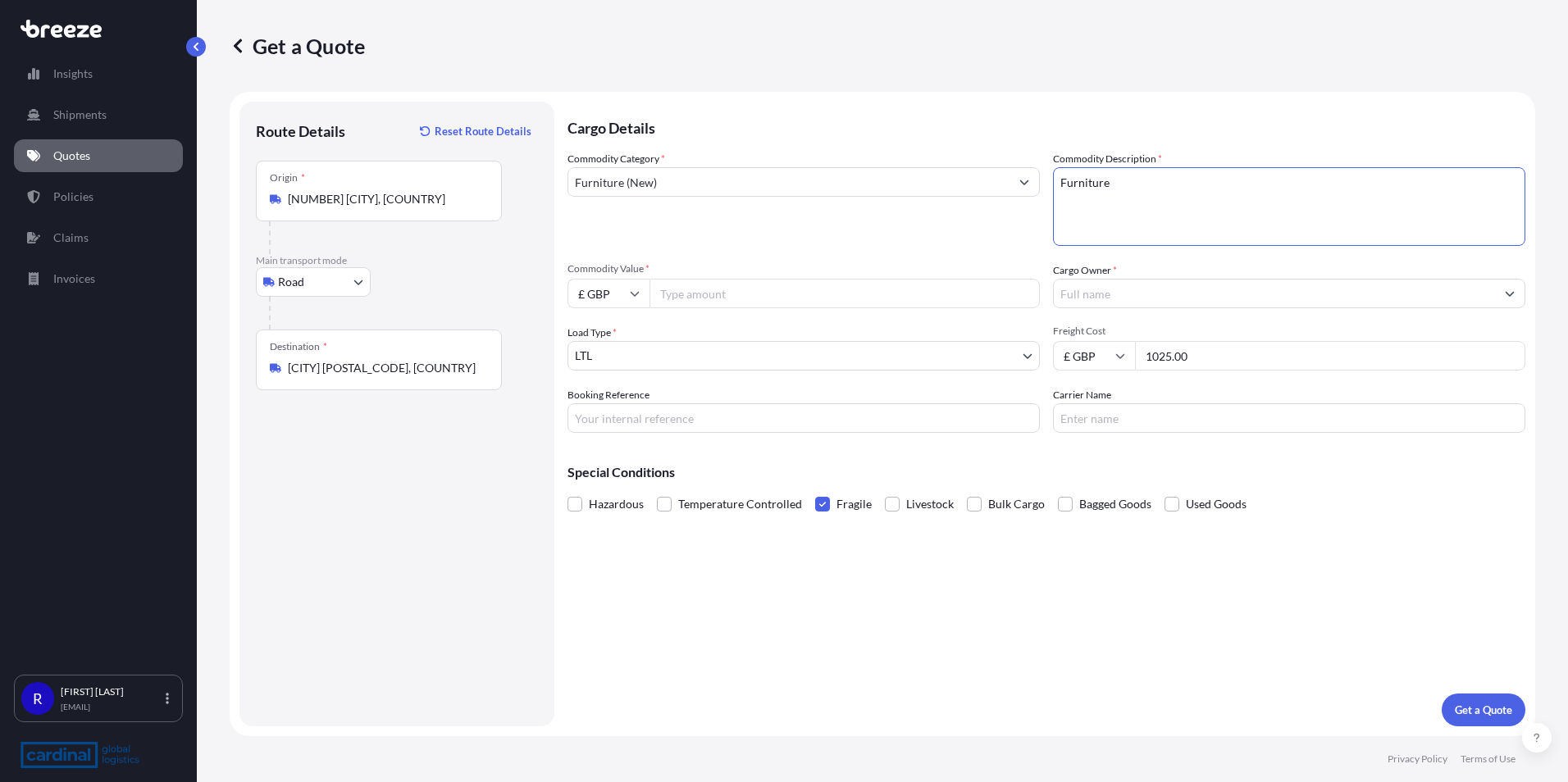 click on "Booking Reference" at bounding box center (804, 418) 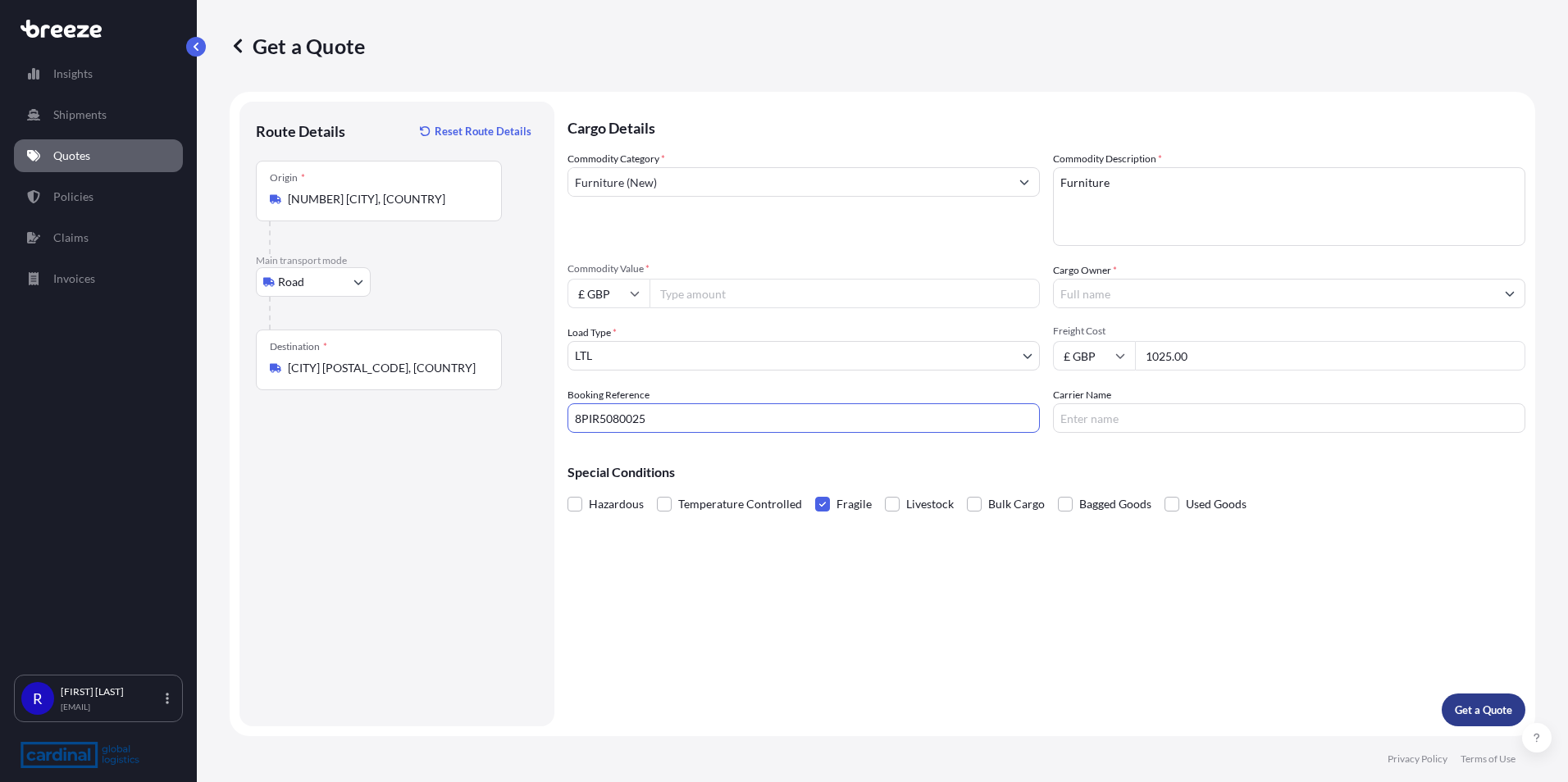 type on "8PIR5080025" 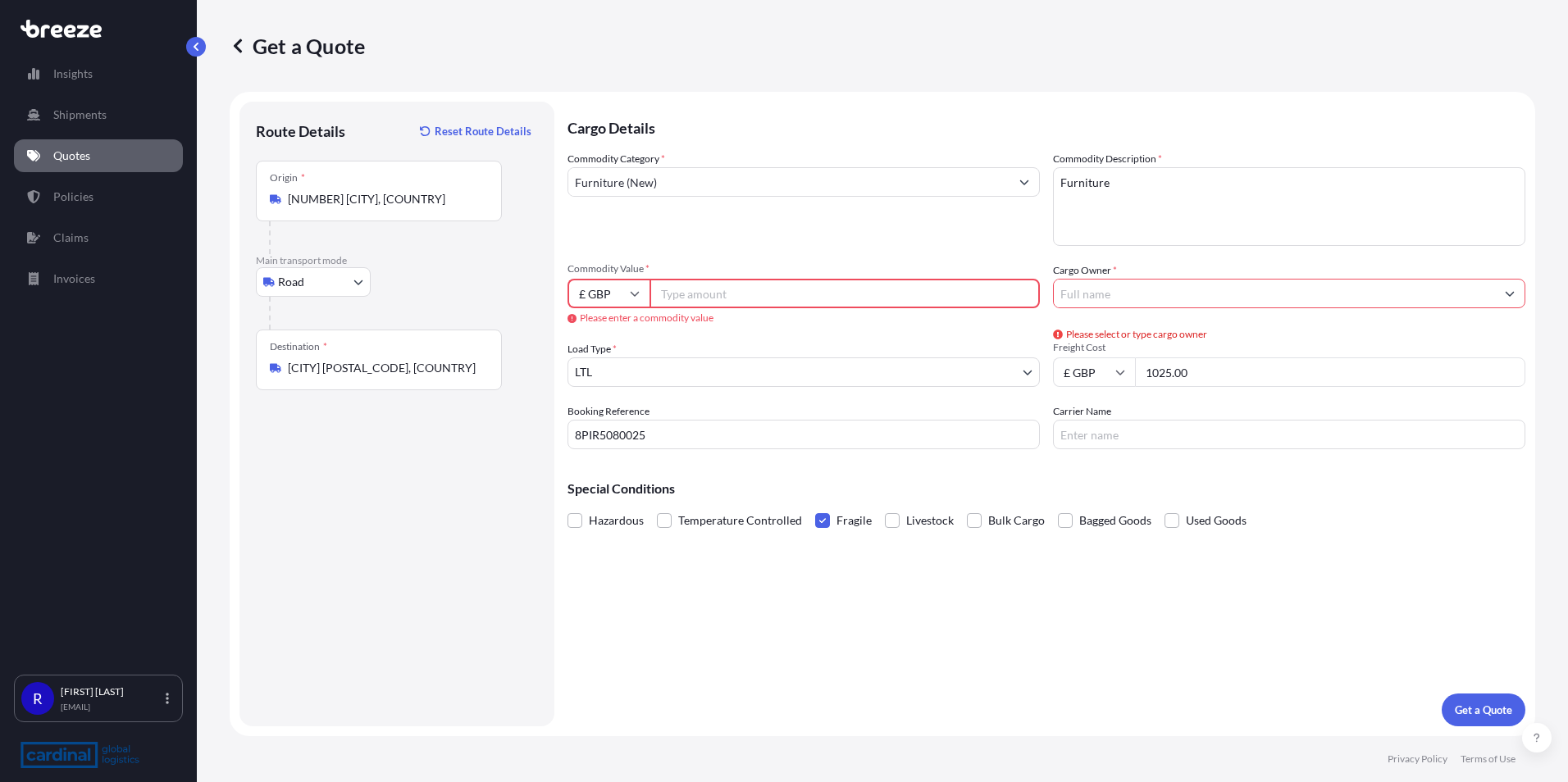 click on "Commodity Value   *" at bounding box center [845, 293] 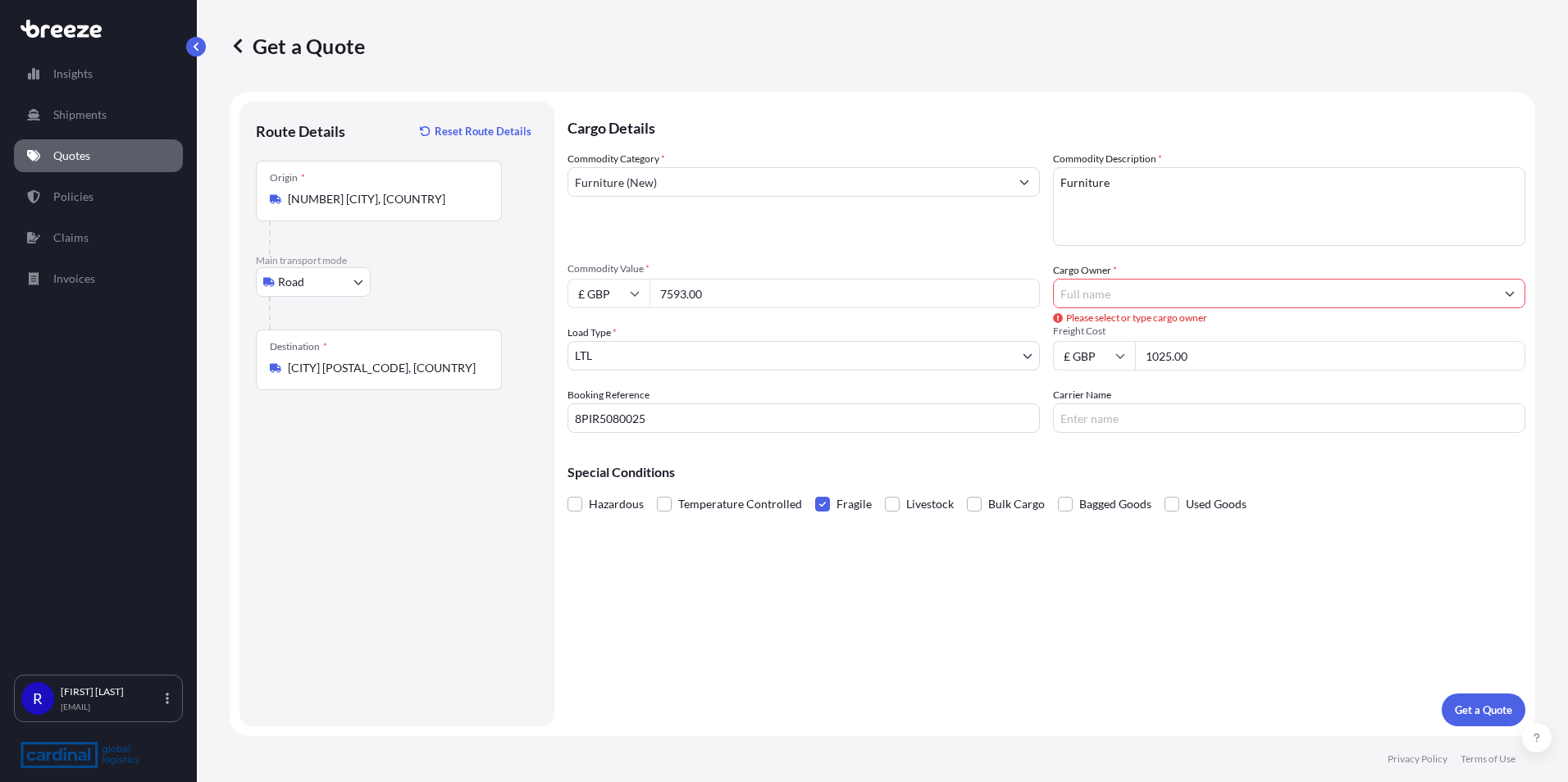 type on "7593.00" 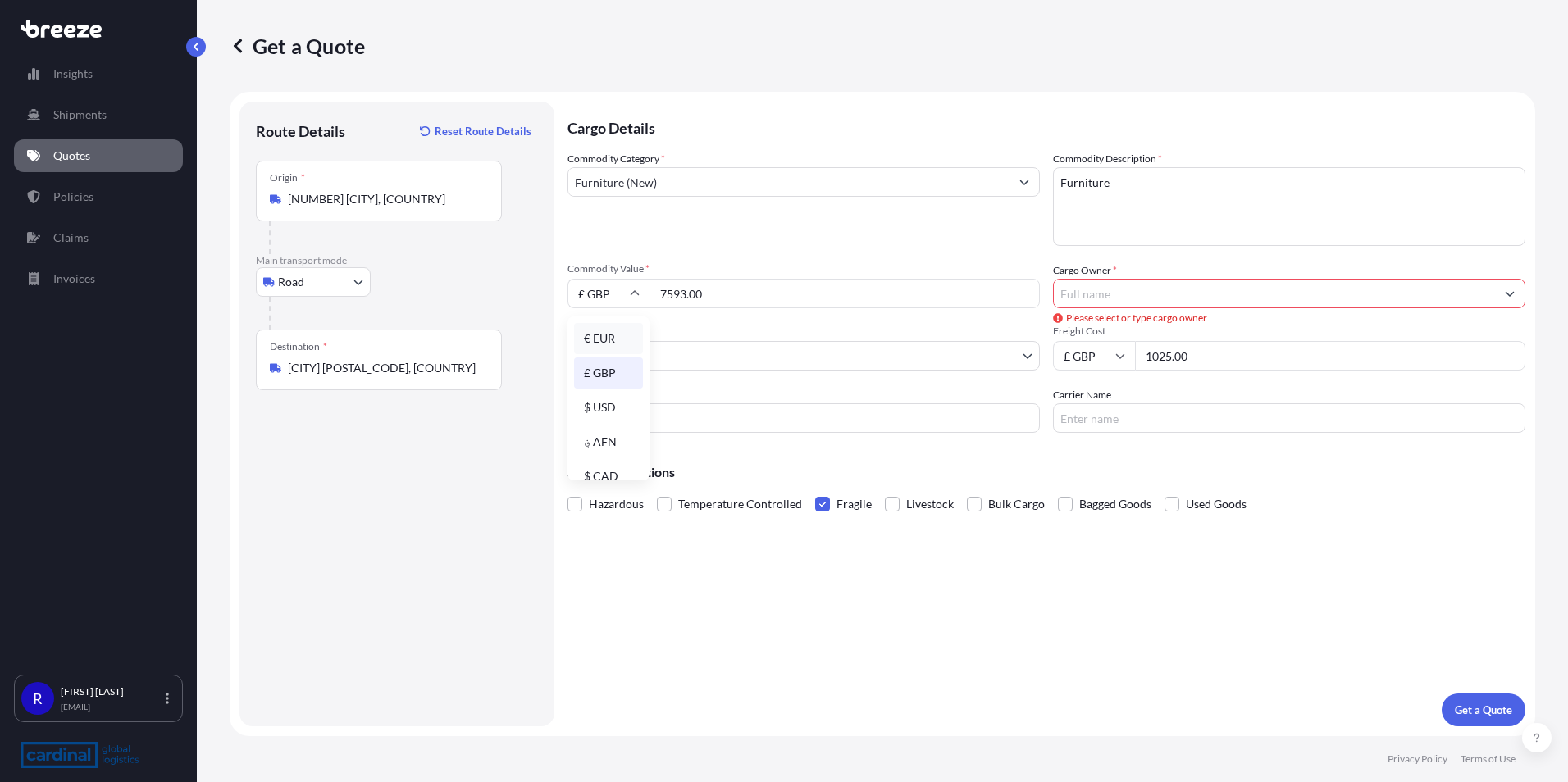click on "€ EUR" at bounding box center (609, 339) 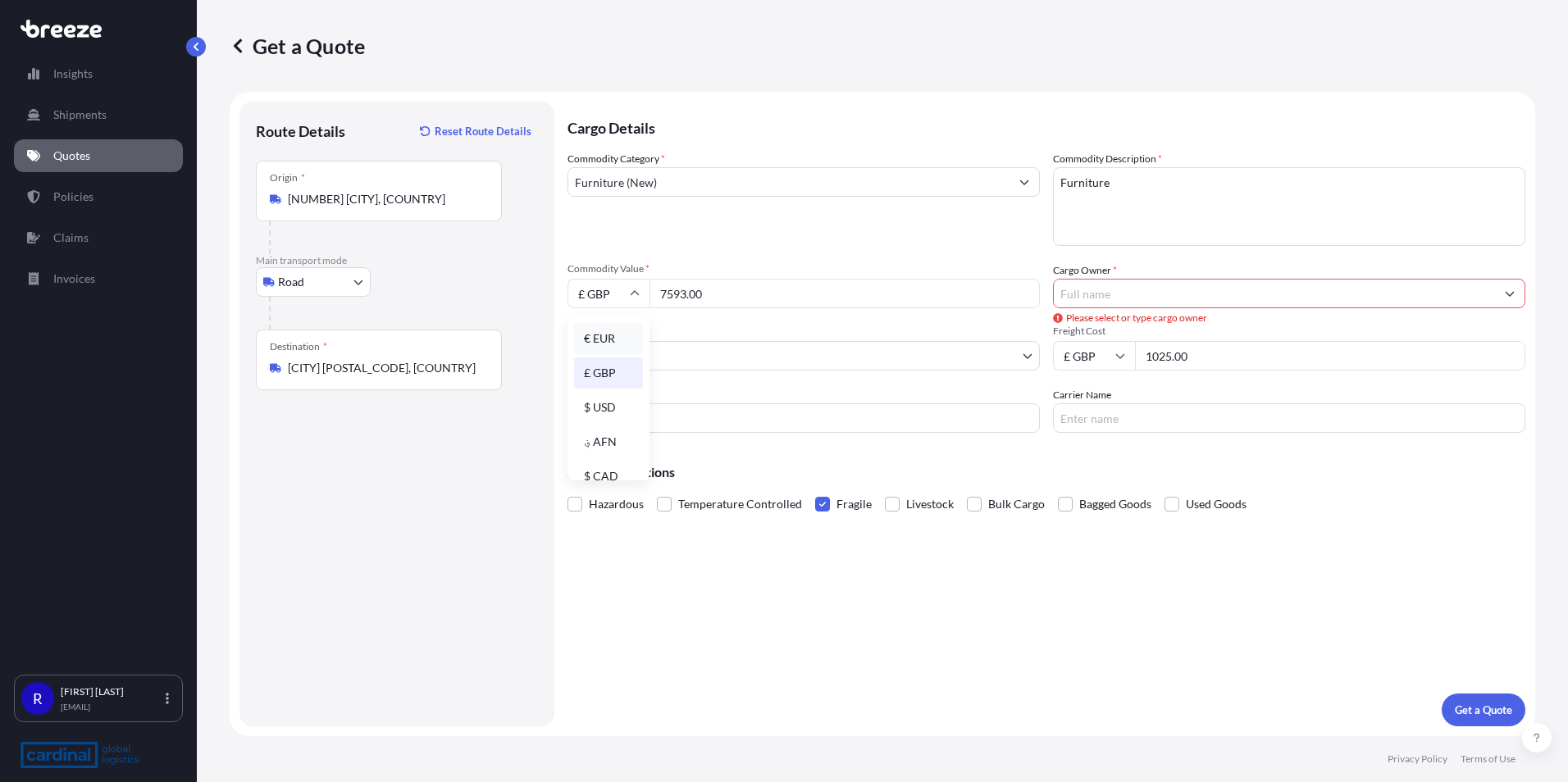 type on "€ EUR" 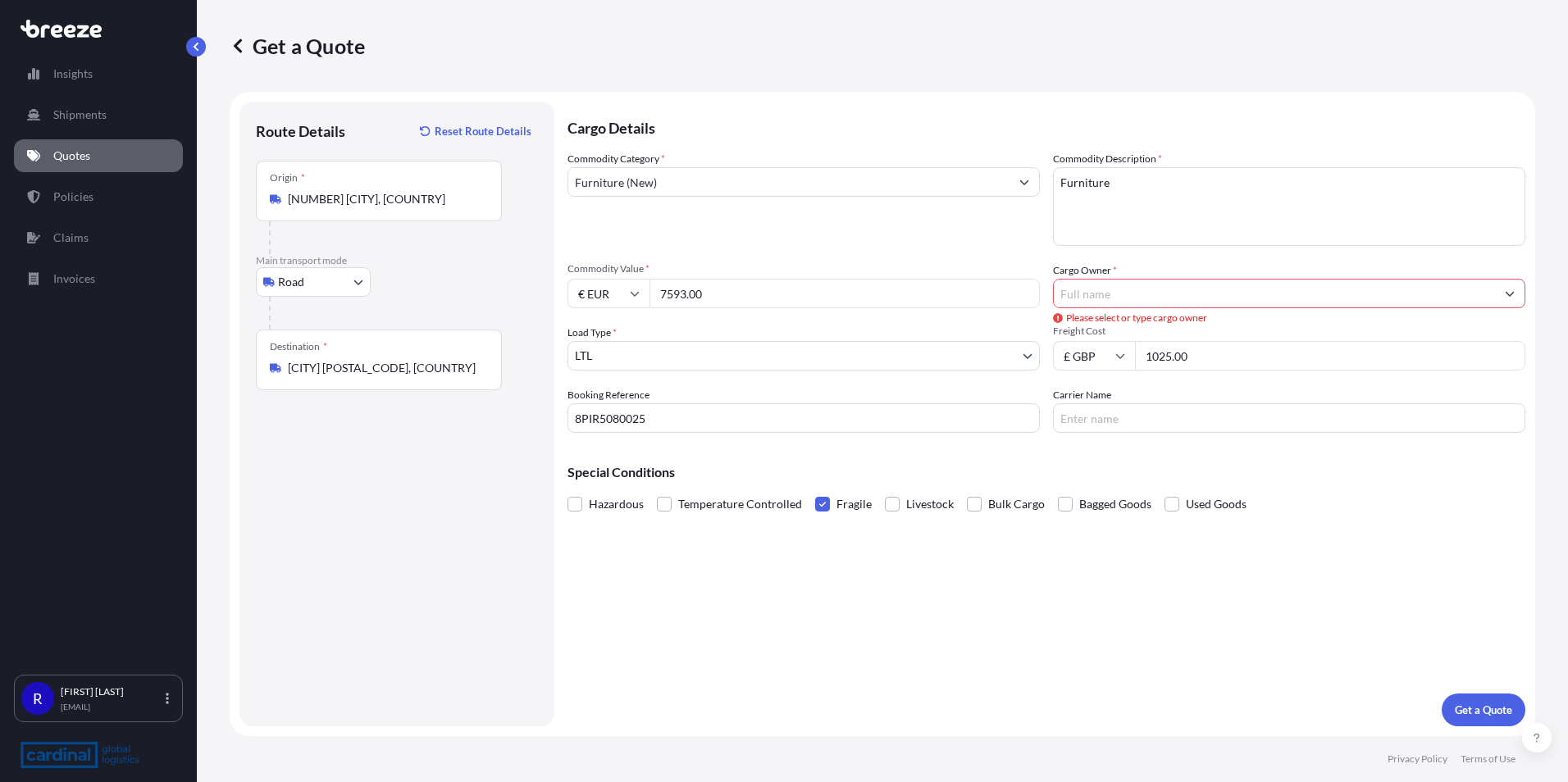 click on "Cargo Owner *" at bounding box center (1274, 293) 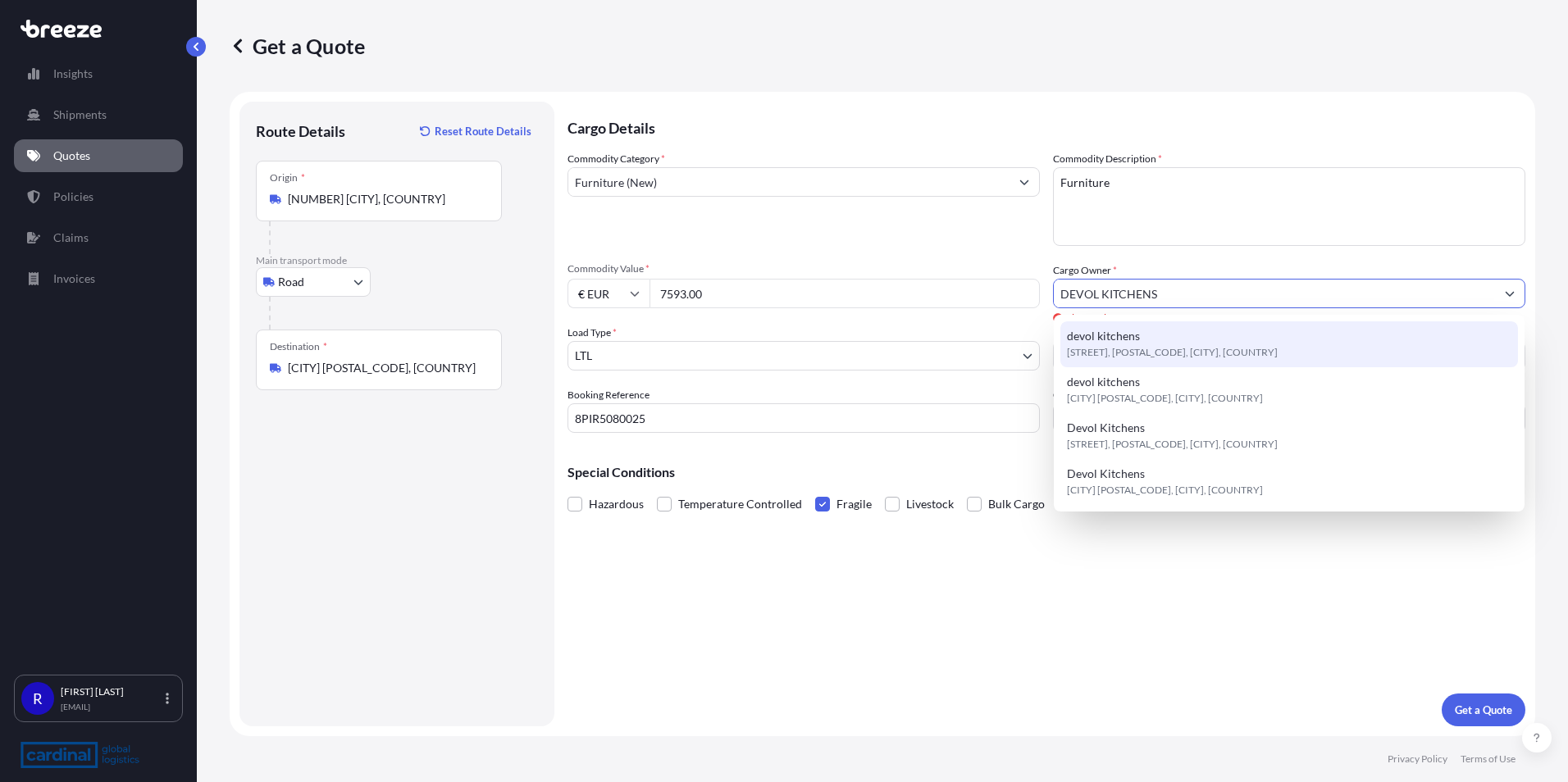 click on "[STREET], [POSTAL_CODE], [CITY], [COUNTRY]" at bounding box center (1172, 352) 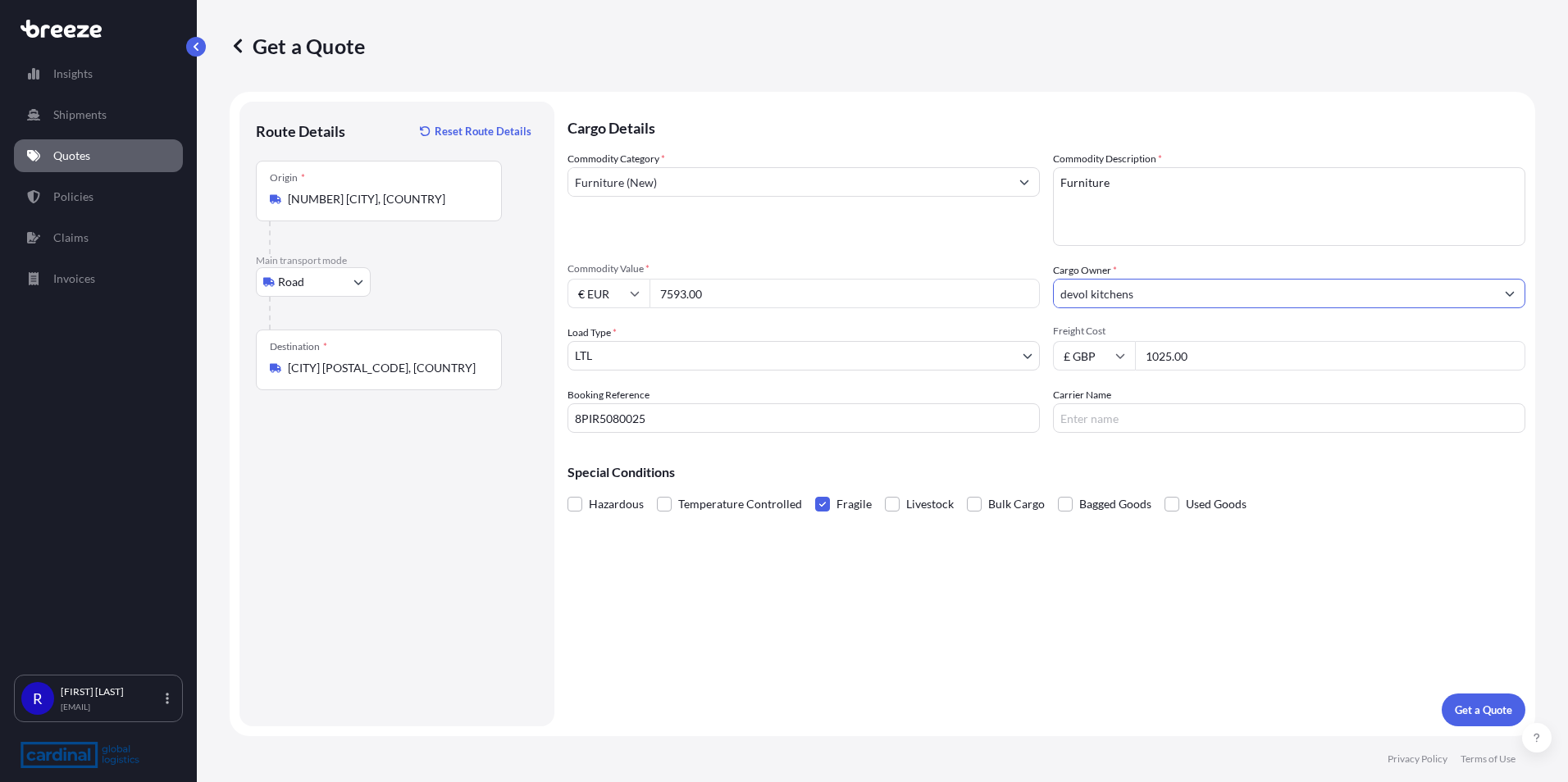 type on "devol kitchens" 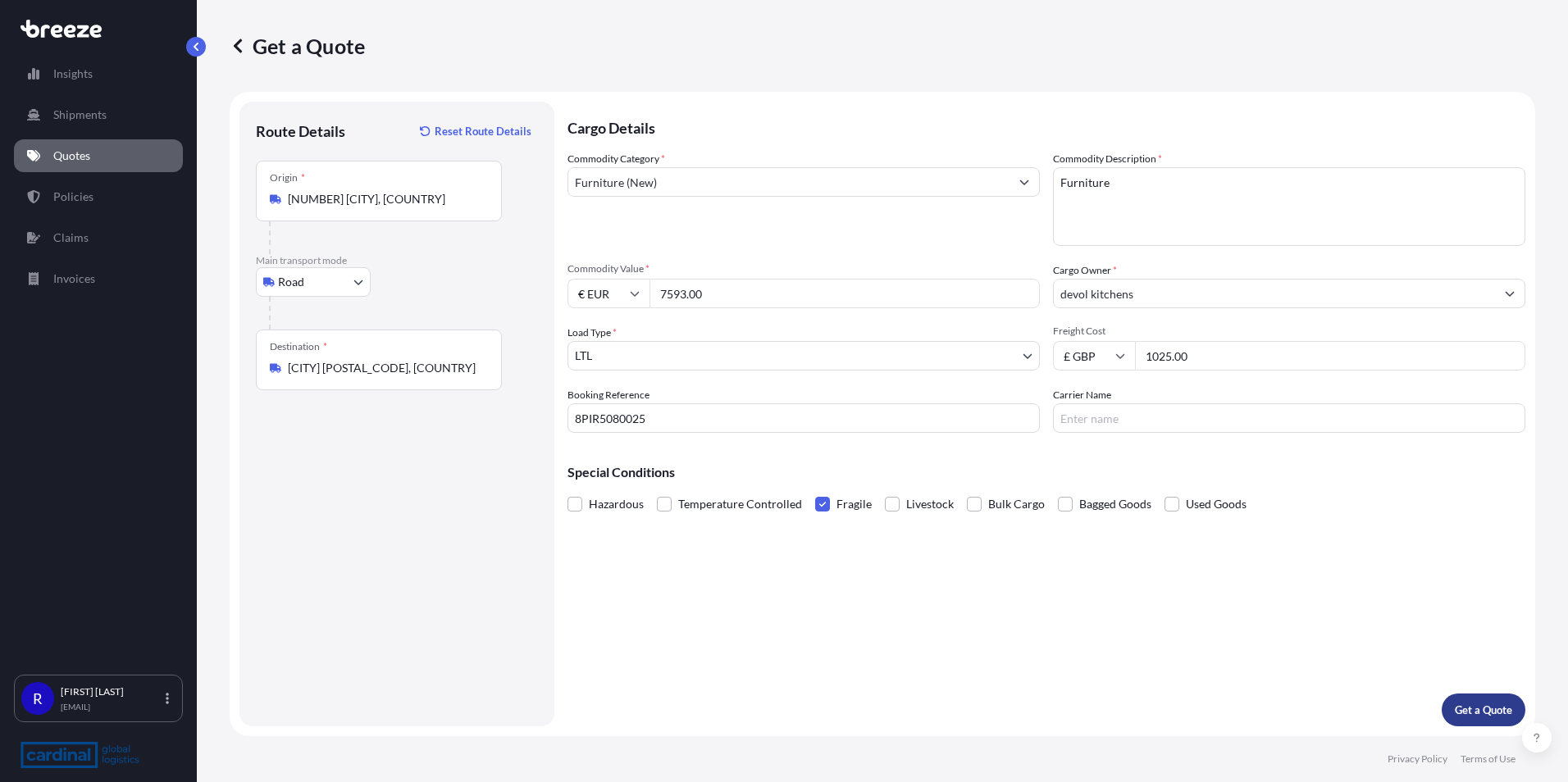 click on "Get a Quote" at bounding box center (1484, 710) 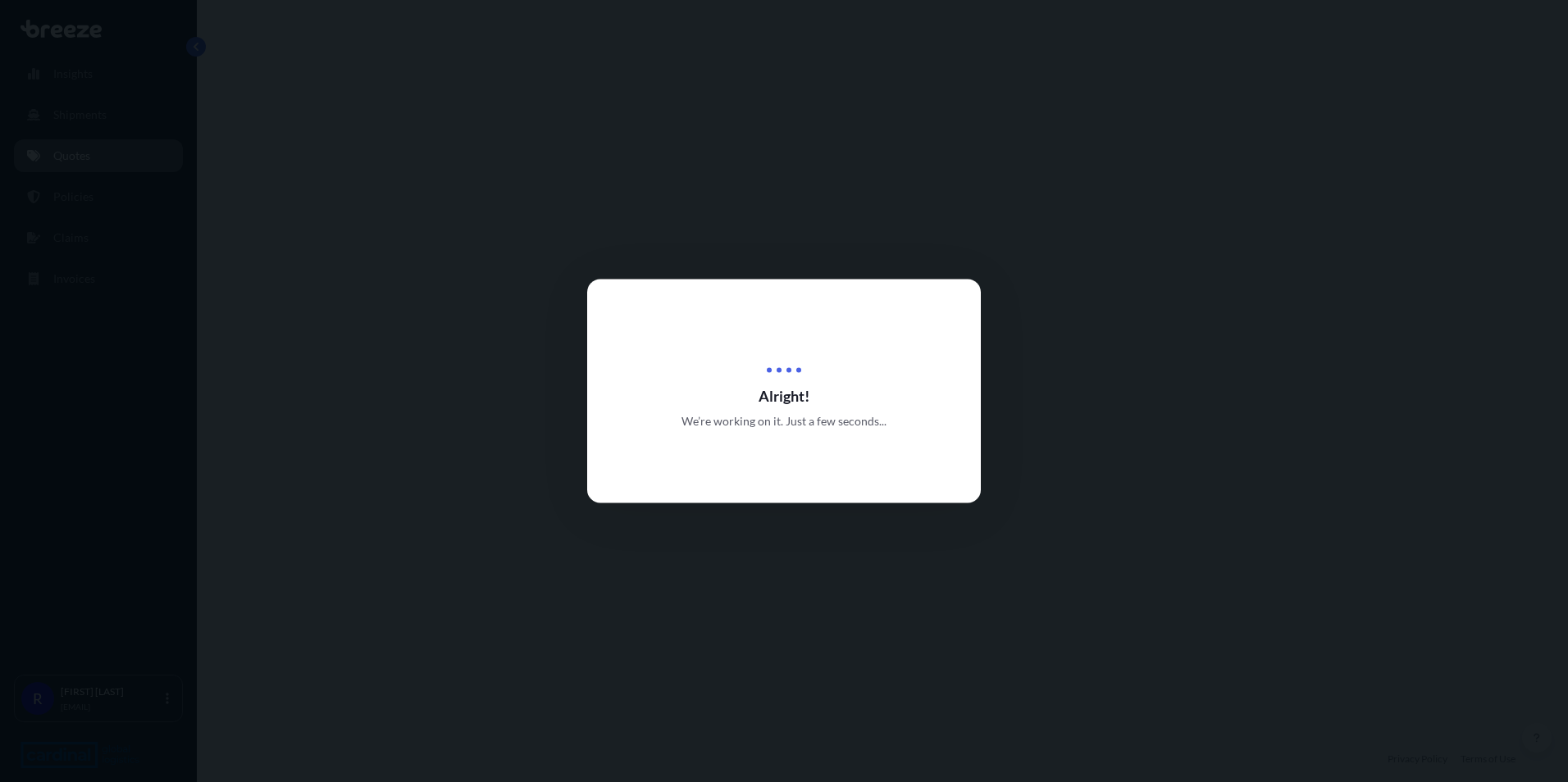 select on "Road" 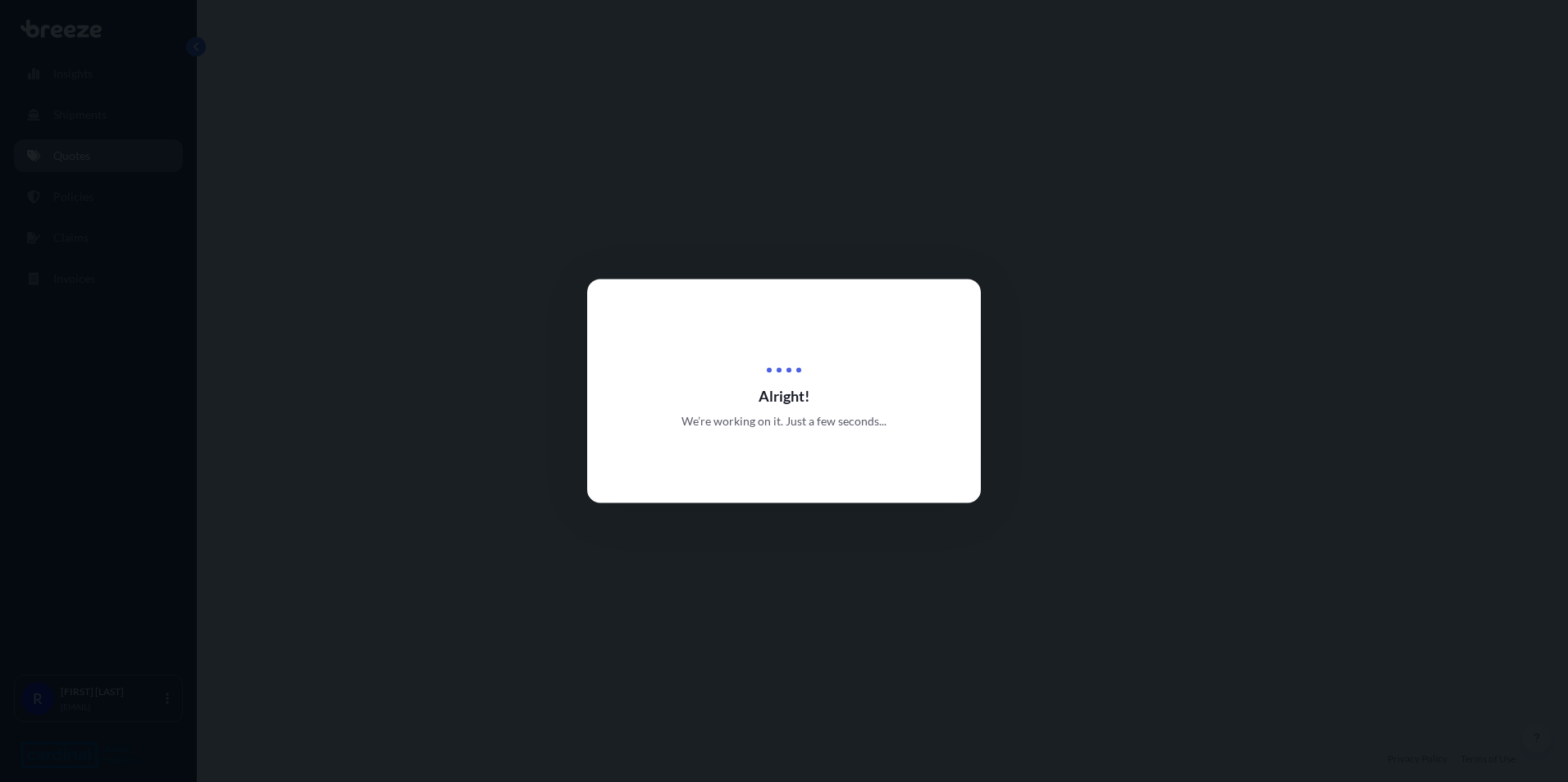 select on "1" 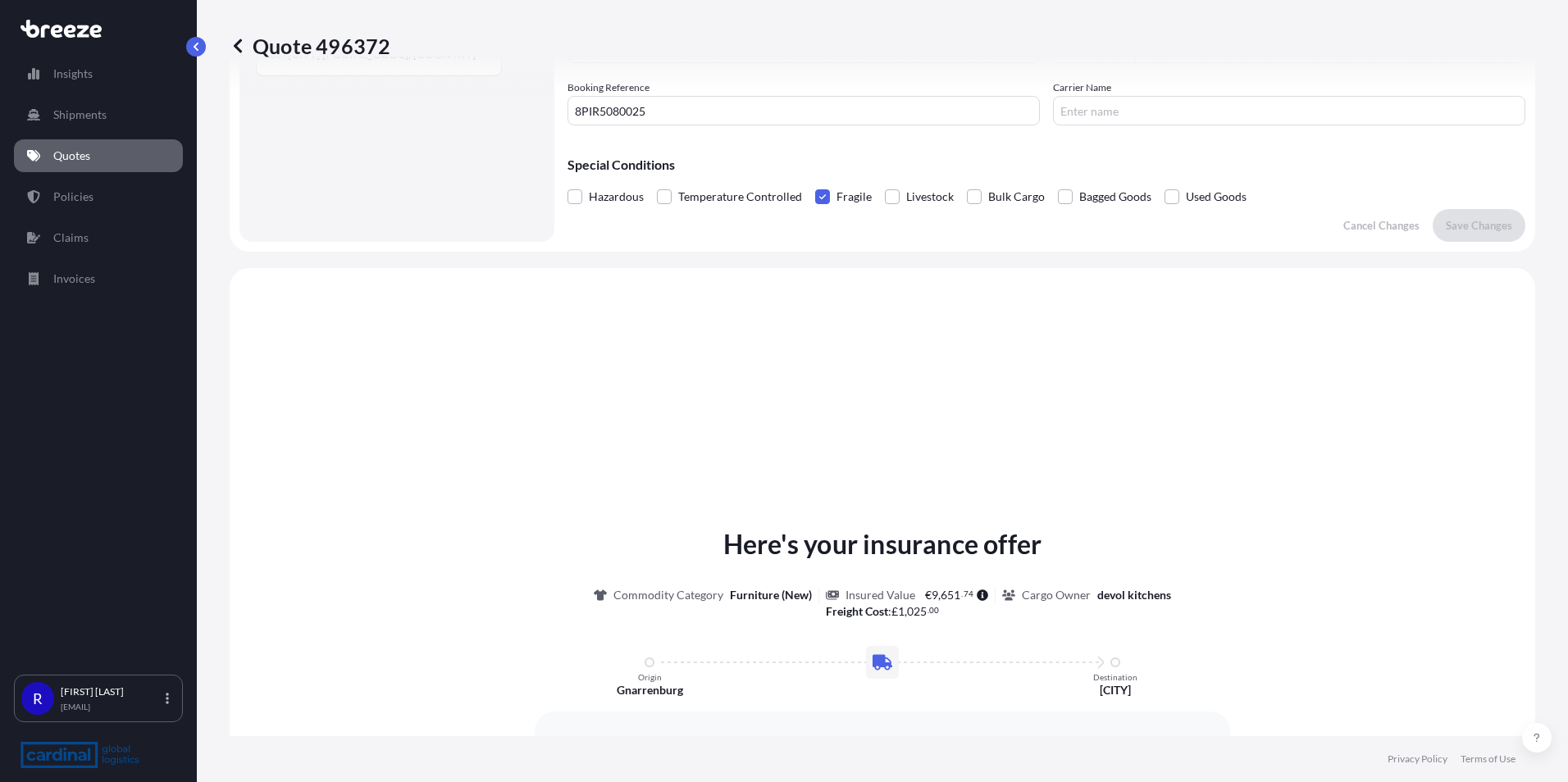 scroll, scrollTop: 493, scrollLeft: 0, axis: vertical 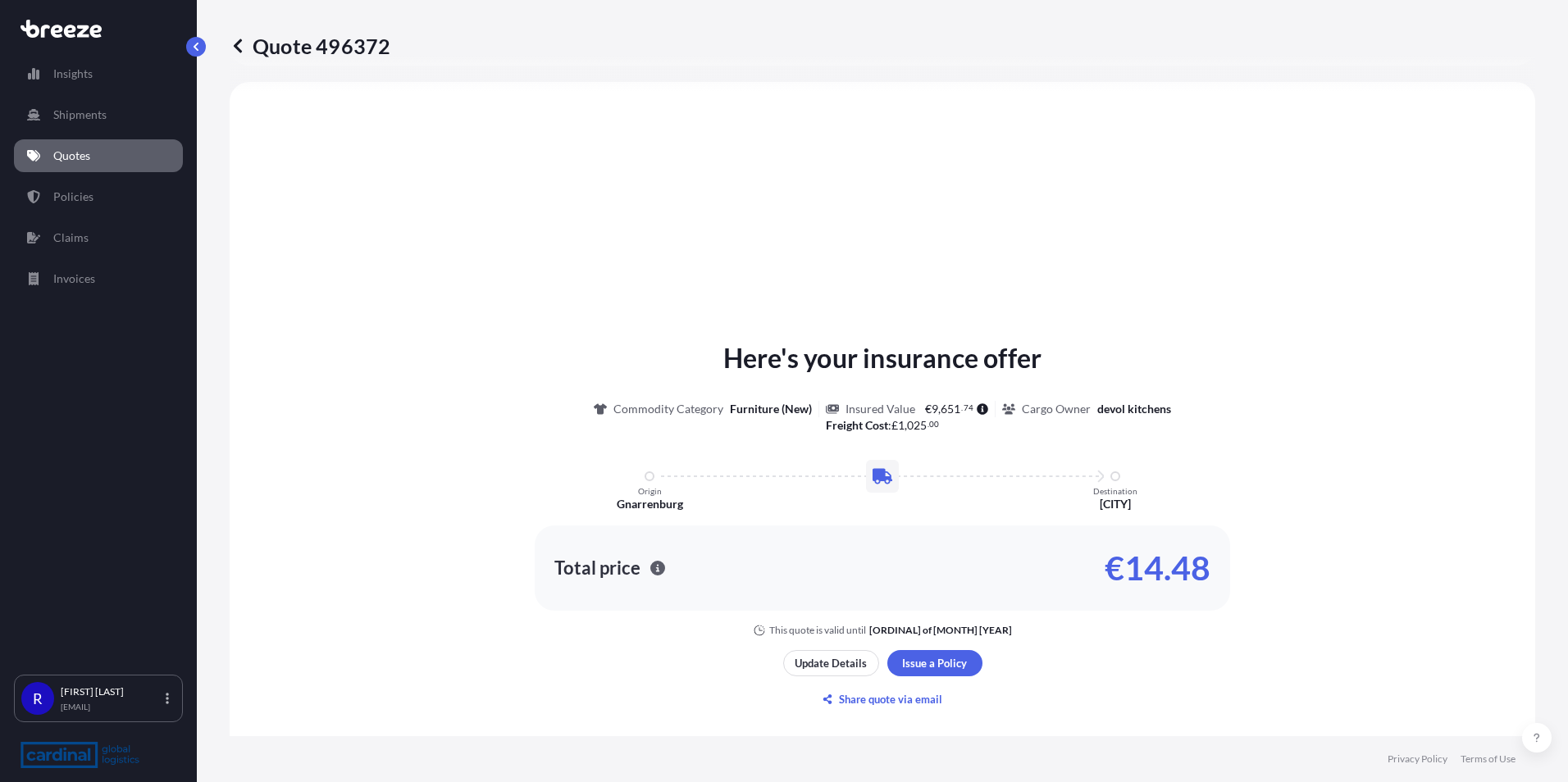 drag, startPoint x: 1516, startPoint y: 487, endPoint x: 1404, endPoint y: 498, distance: 112.53888 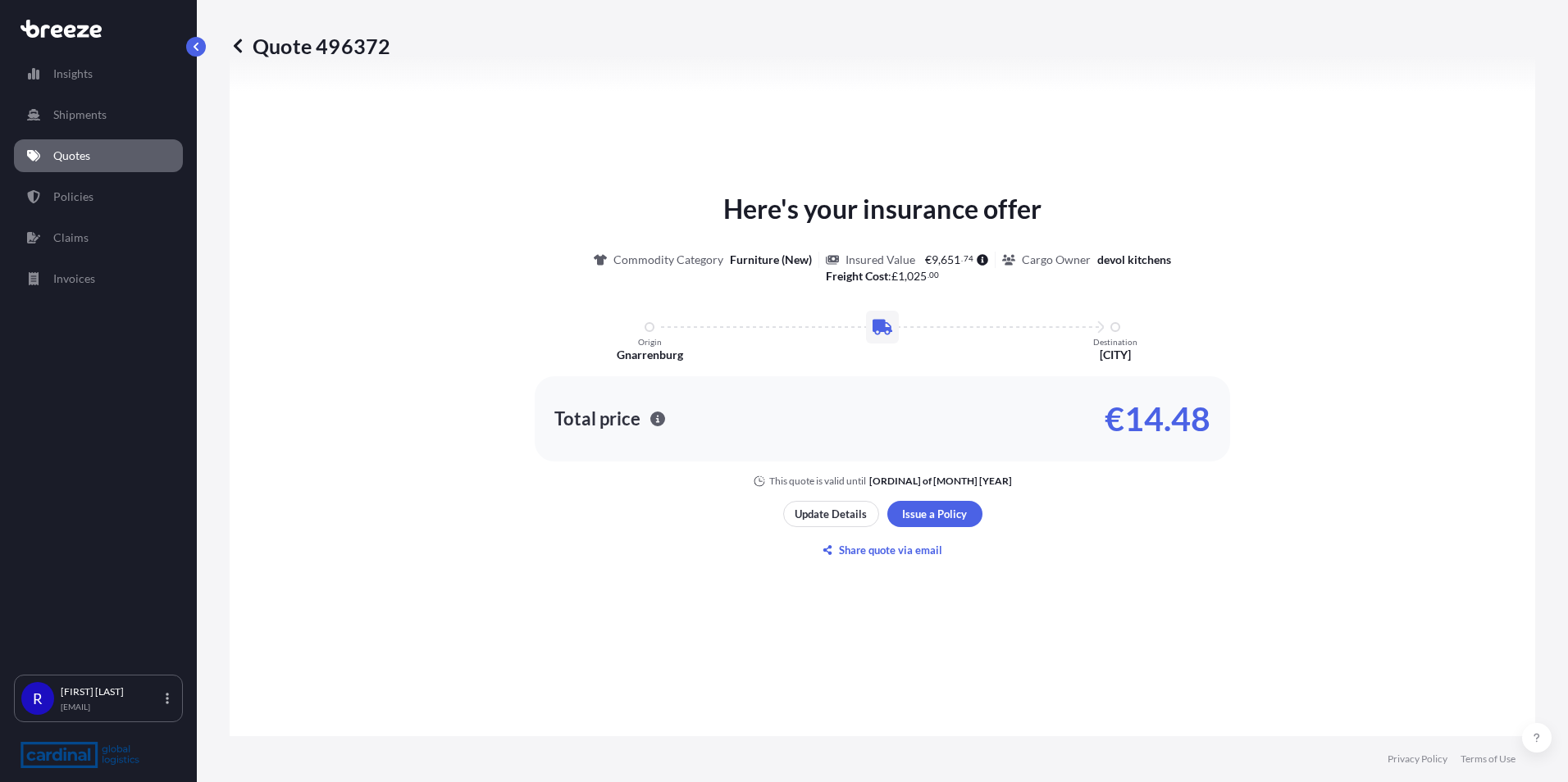 scroll, scrollTop: 797, scrollLeft: 0, axis: vertical 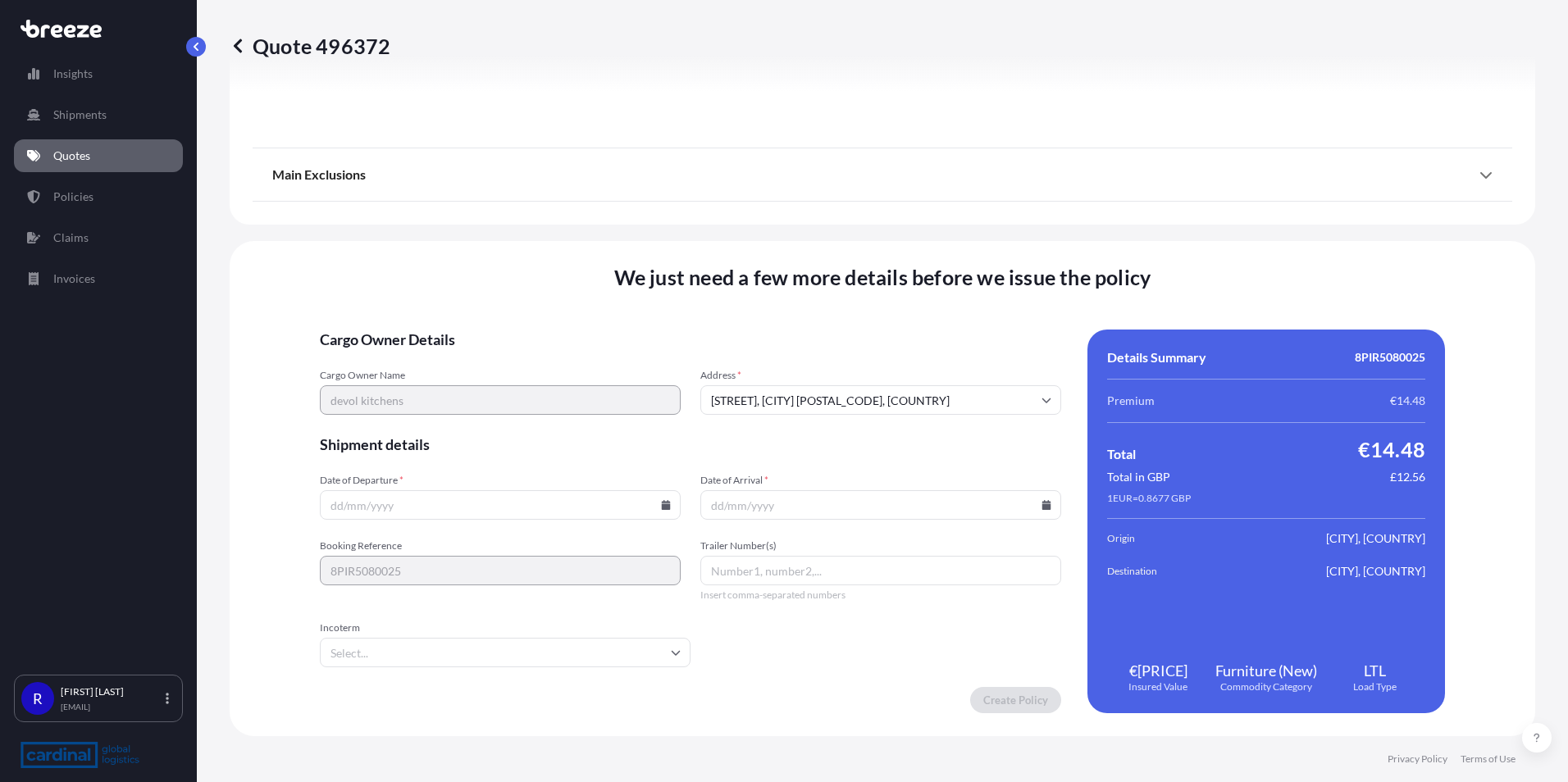 click on "Date of Arrival   *" at bounding box center [881, 505] 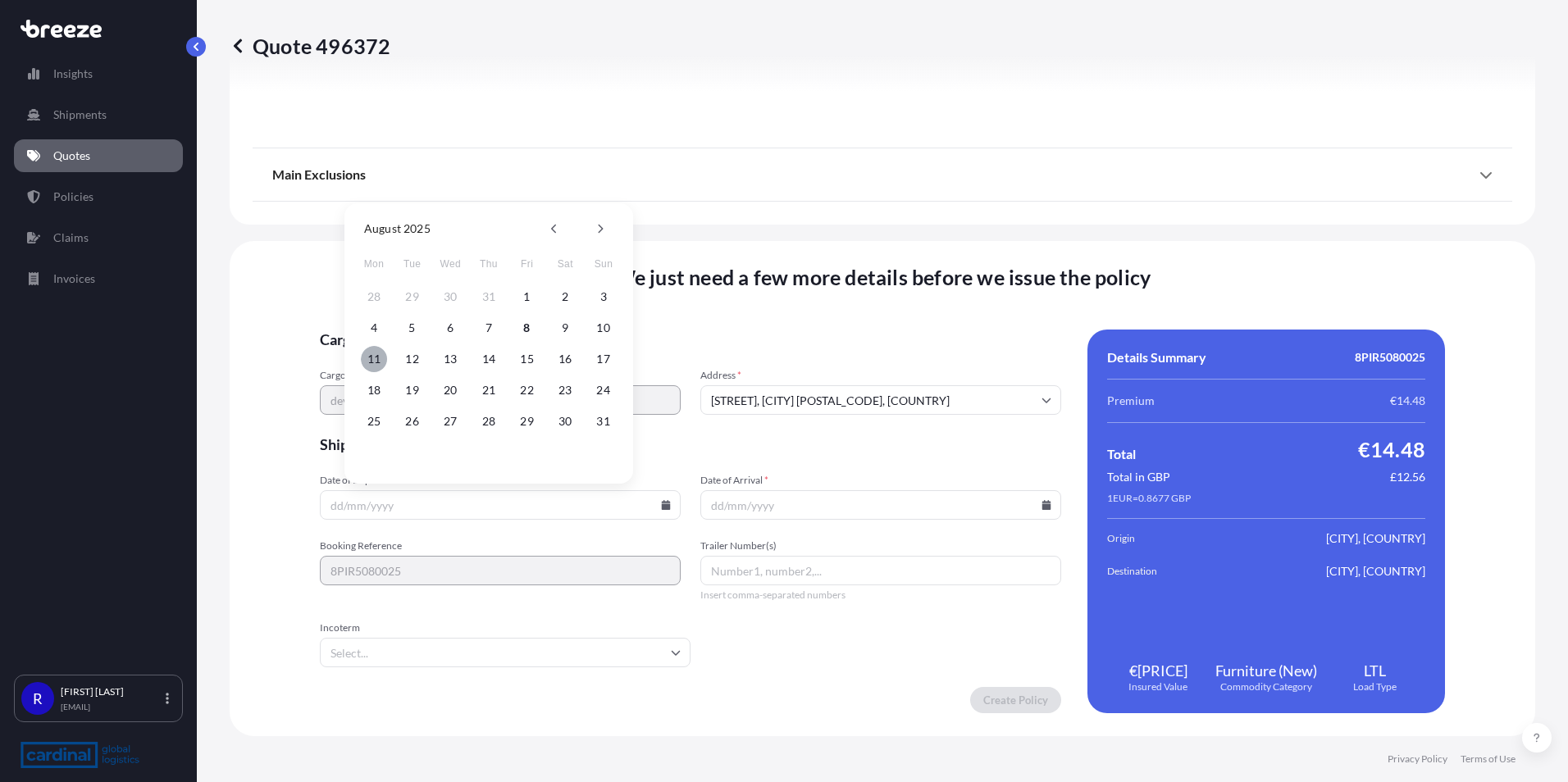 click on "11" at bounding box center (374, 359) 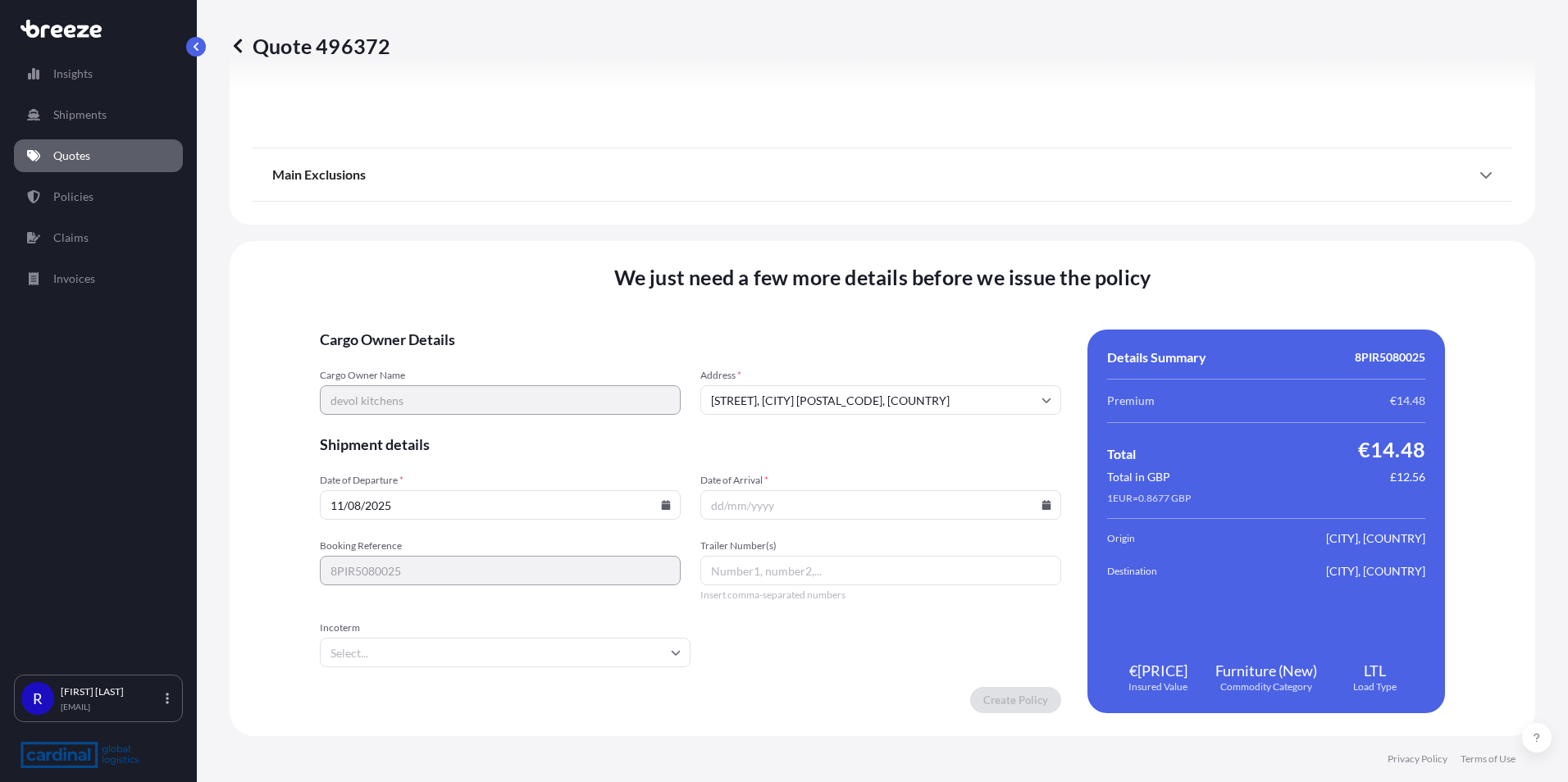 click on "Cargo Owner Details Cargo Owner Name devol kitchens Address * [STREET], [CITY] [POSTAL_CODE], [COUNTRY] Shipment details Date of Departure * [DATE] Date of Arrival * Booking Reference [NUMBER] Trailer Number(s) Insert comma-separated numbers Incoterm Create Policy" at bounding box center (691, 521) 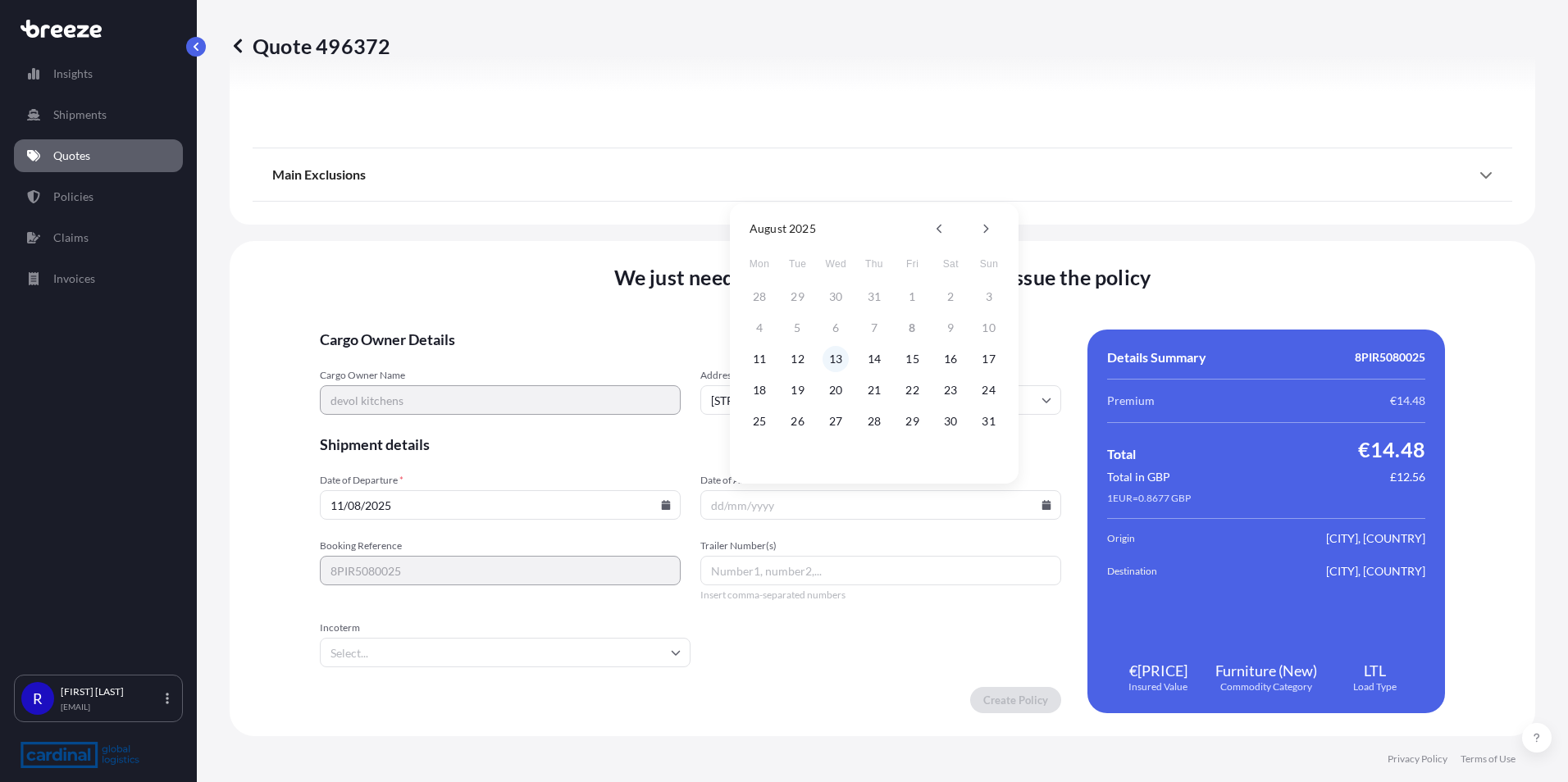 click on "13" at bounding box center [836, 359] 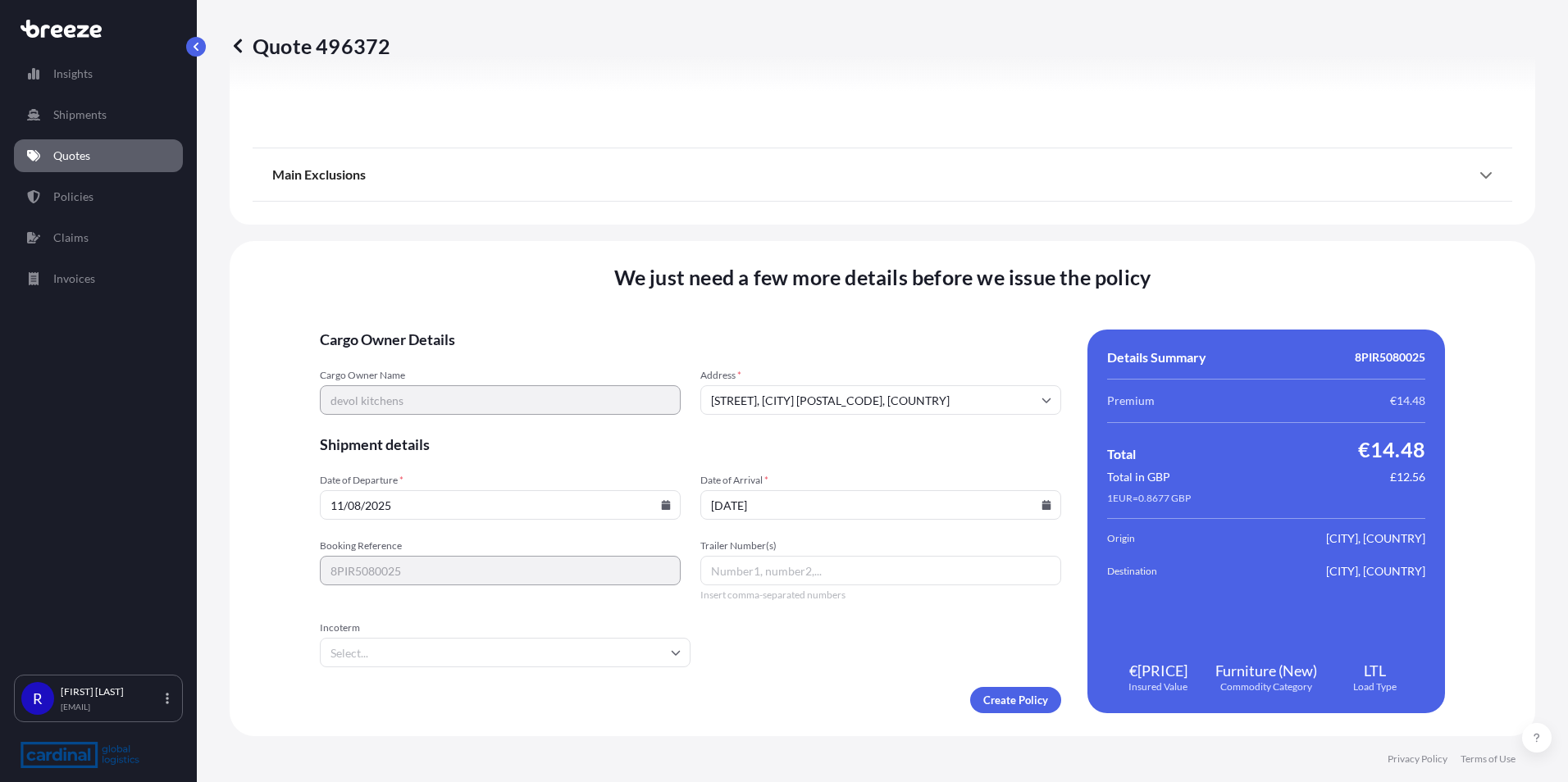 type on "[DATE]" 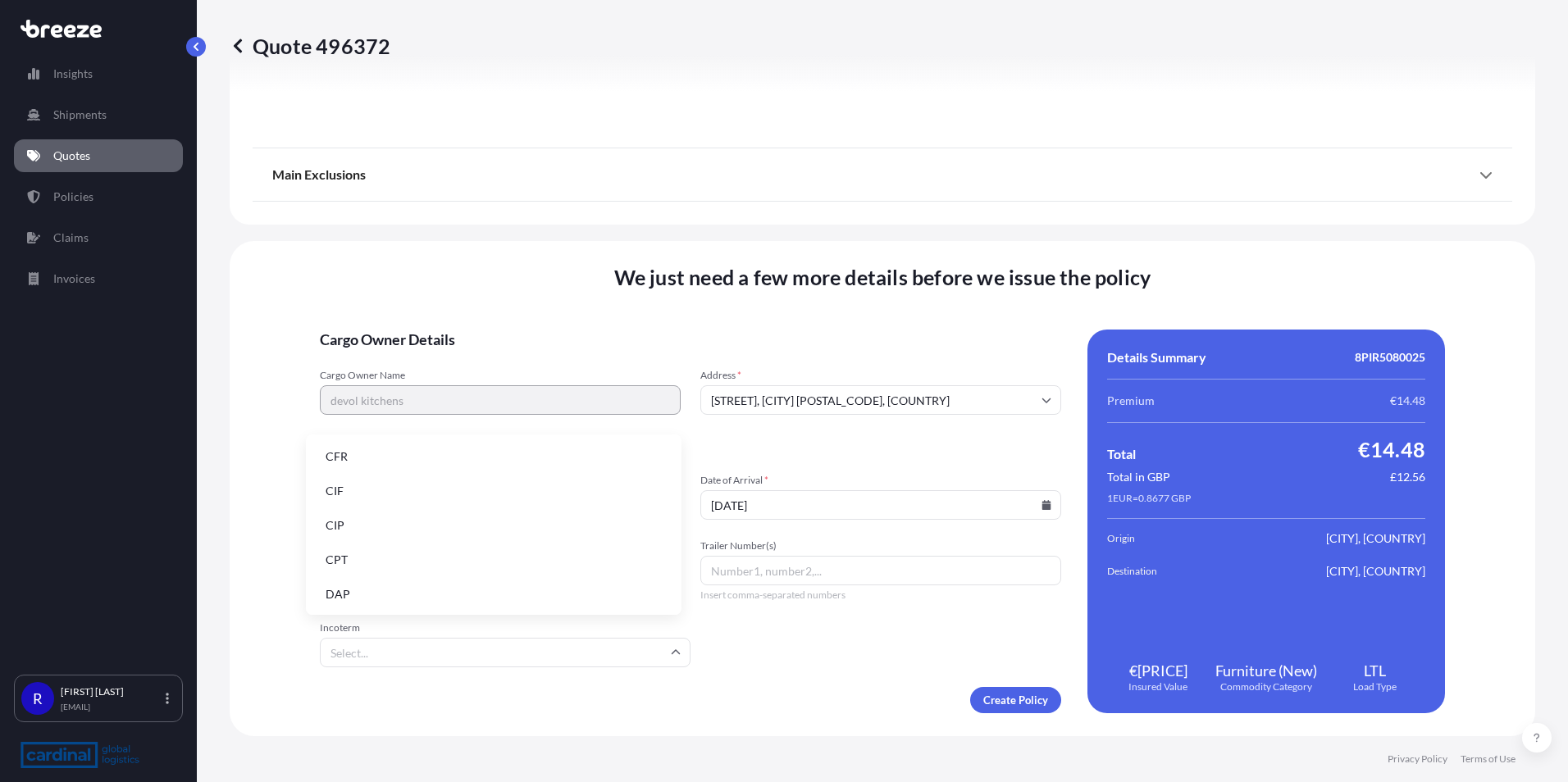 click on "Incoterm" at bounding box center [505, 652] 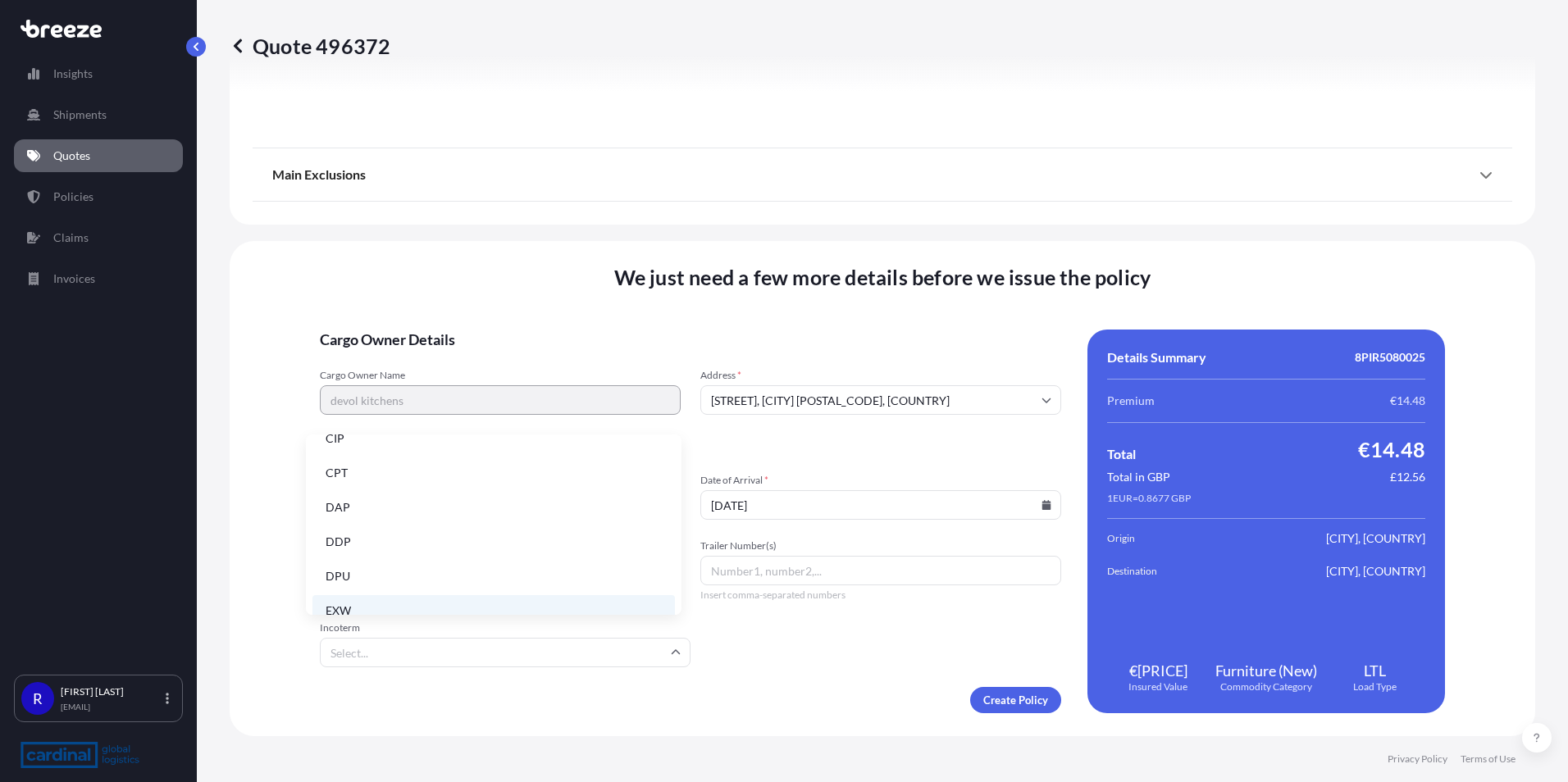 scroll, scrollTop: 164, scrollLeft: 0, axis: vertical 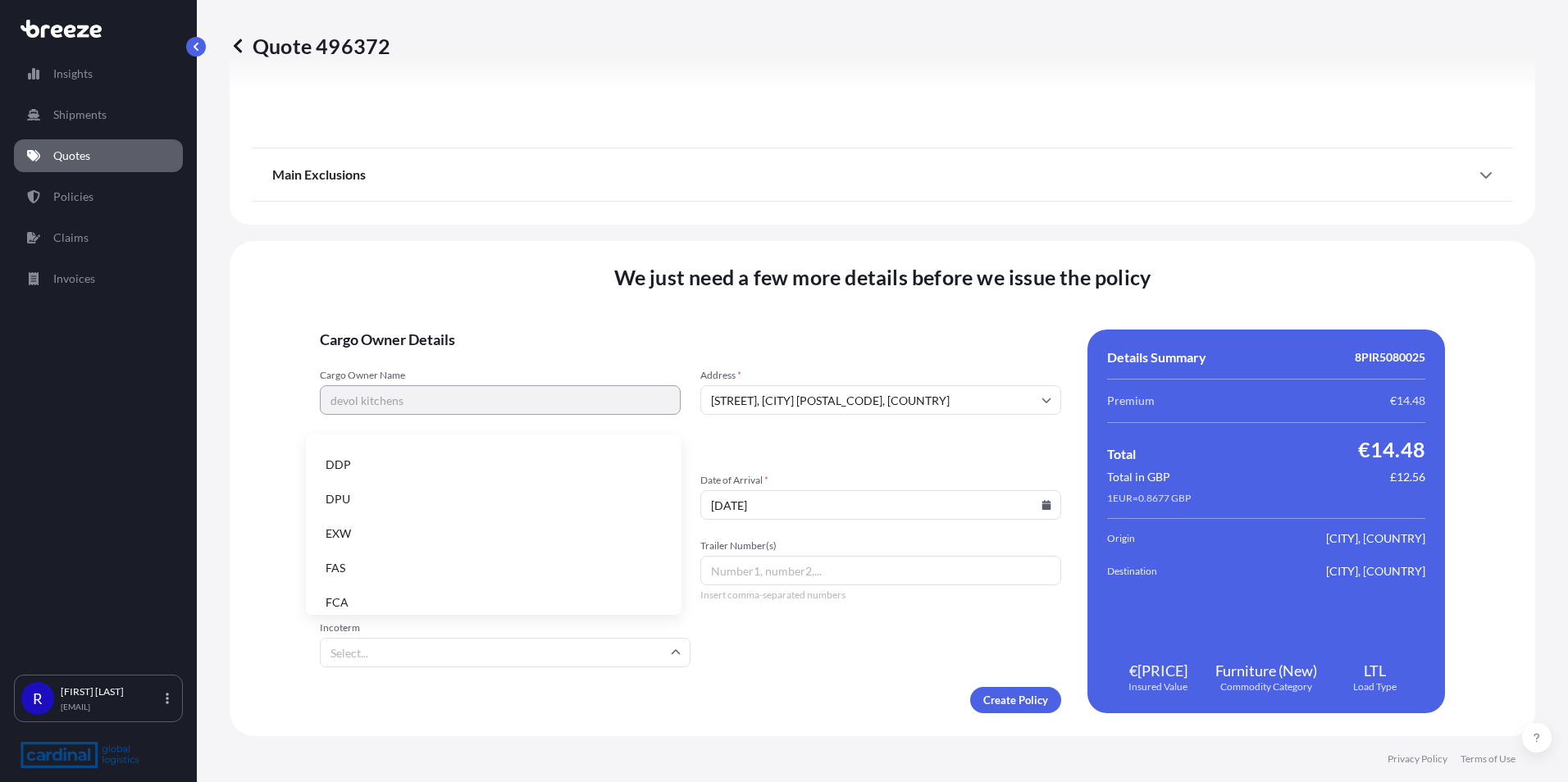 click on "EXW" at bounding box center [494, 534] 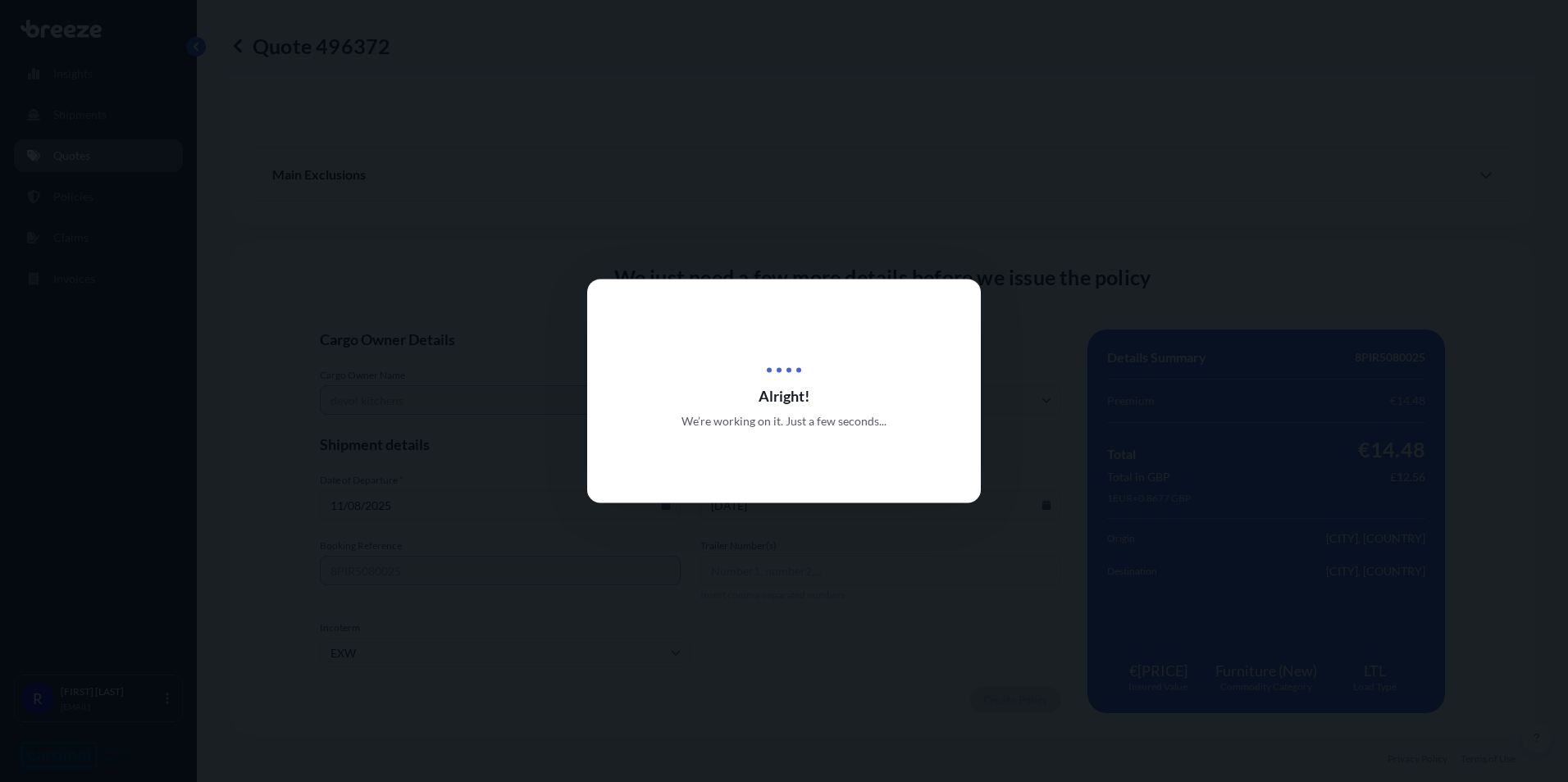 scroll, scrollTop: 0, scrollLeft: 0, axis: both 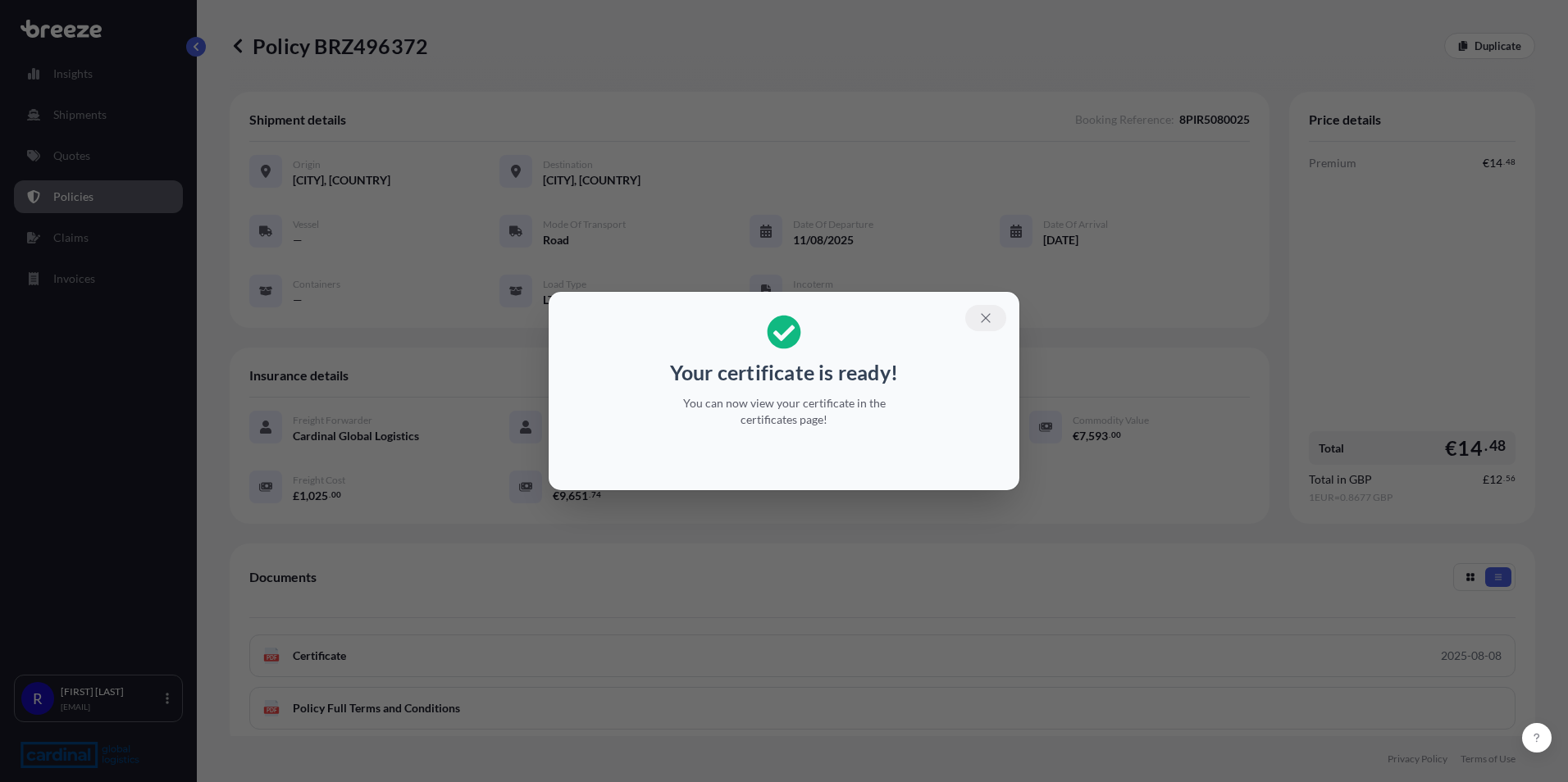 click 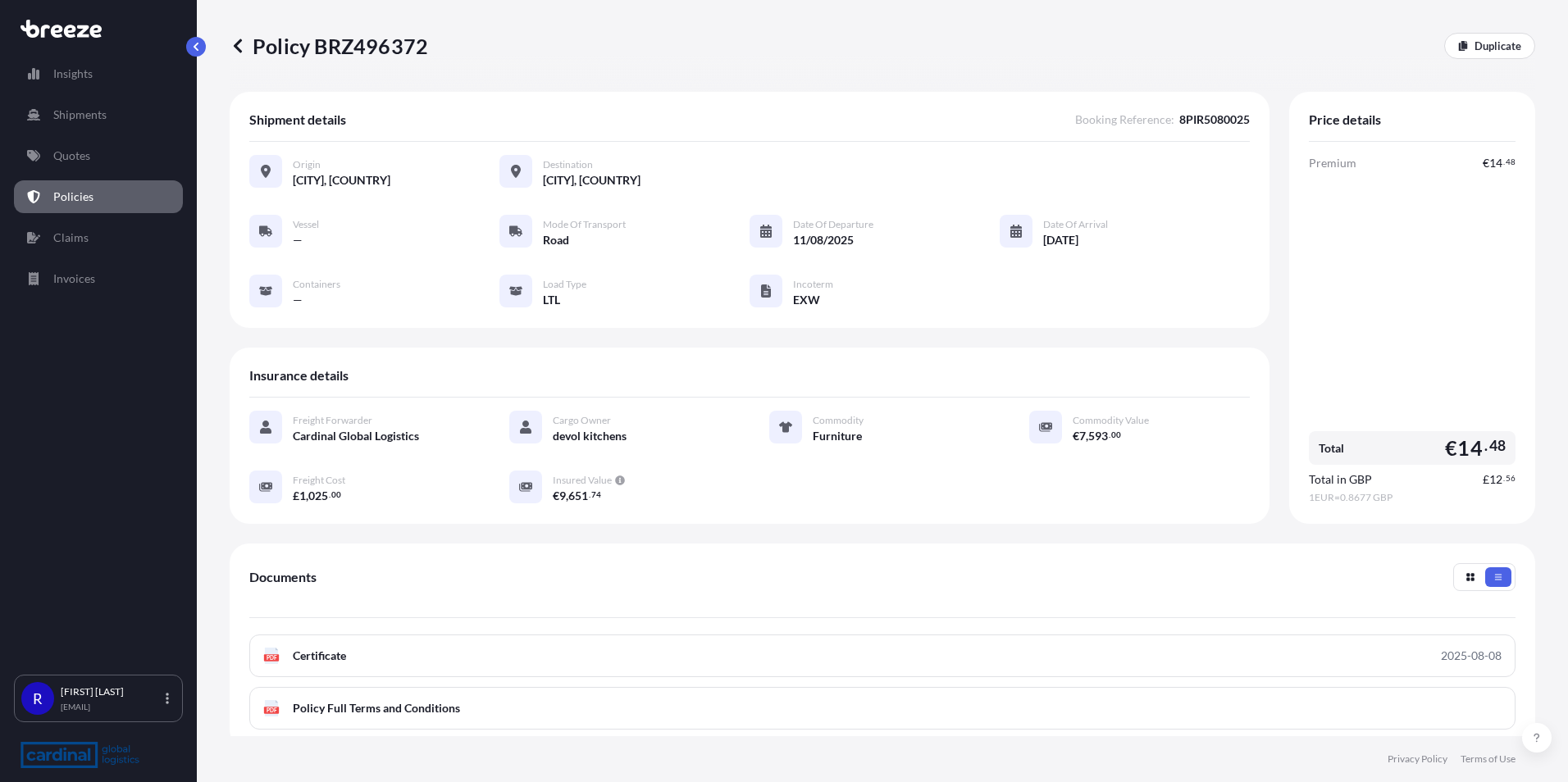 click on "Shipments" at bounding box center (98, 115) 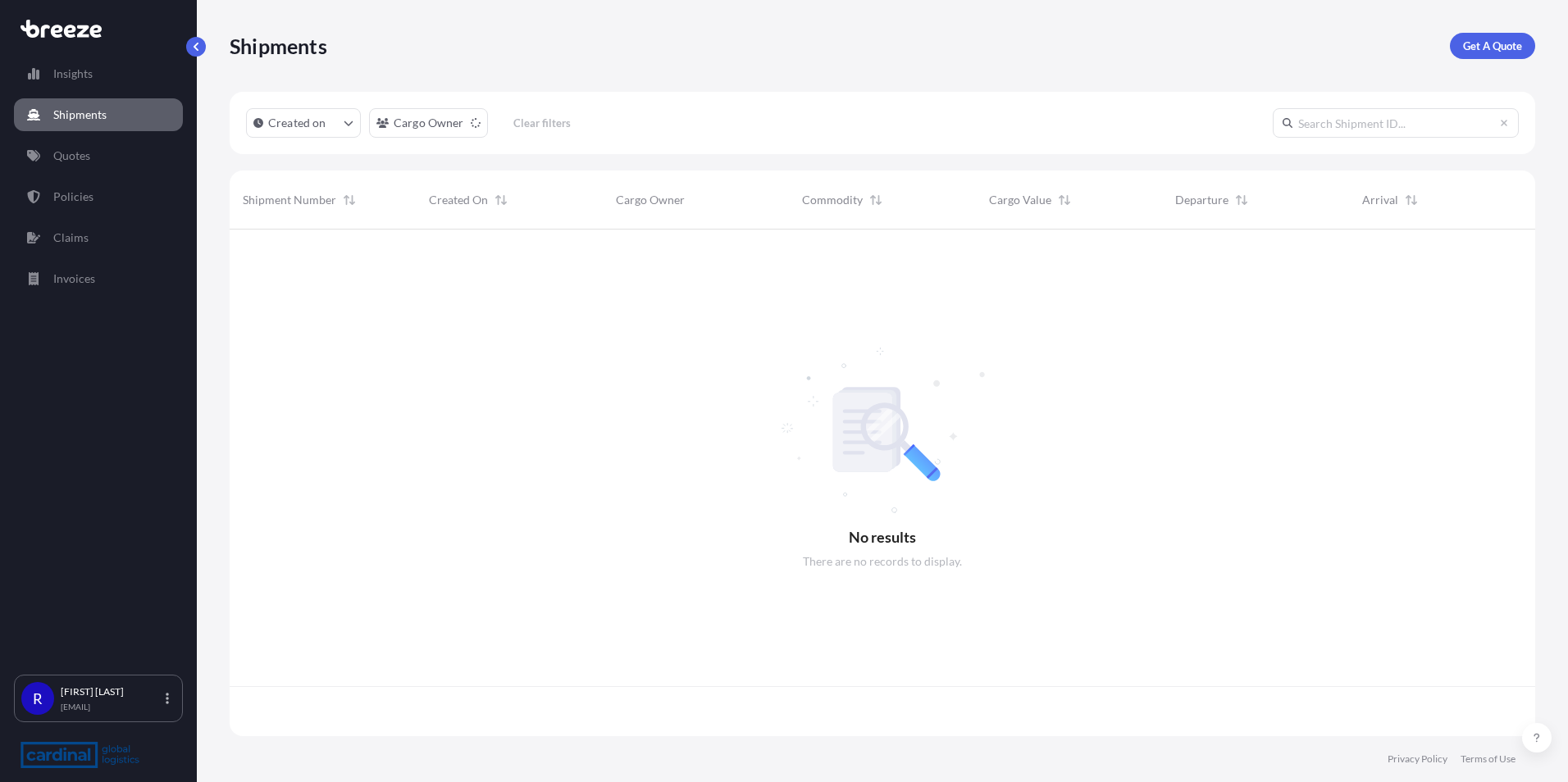 scroll, scrollTop: 13, scrollLeft: 13, axis: both 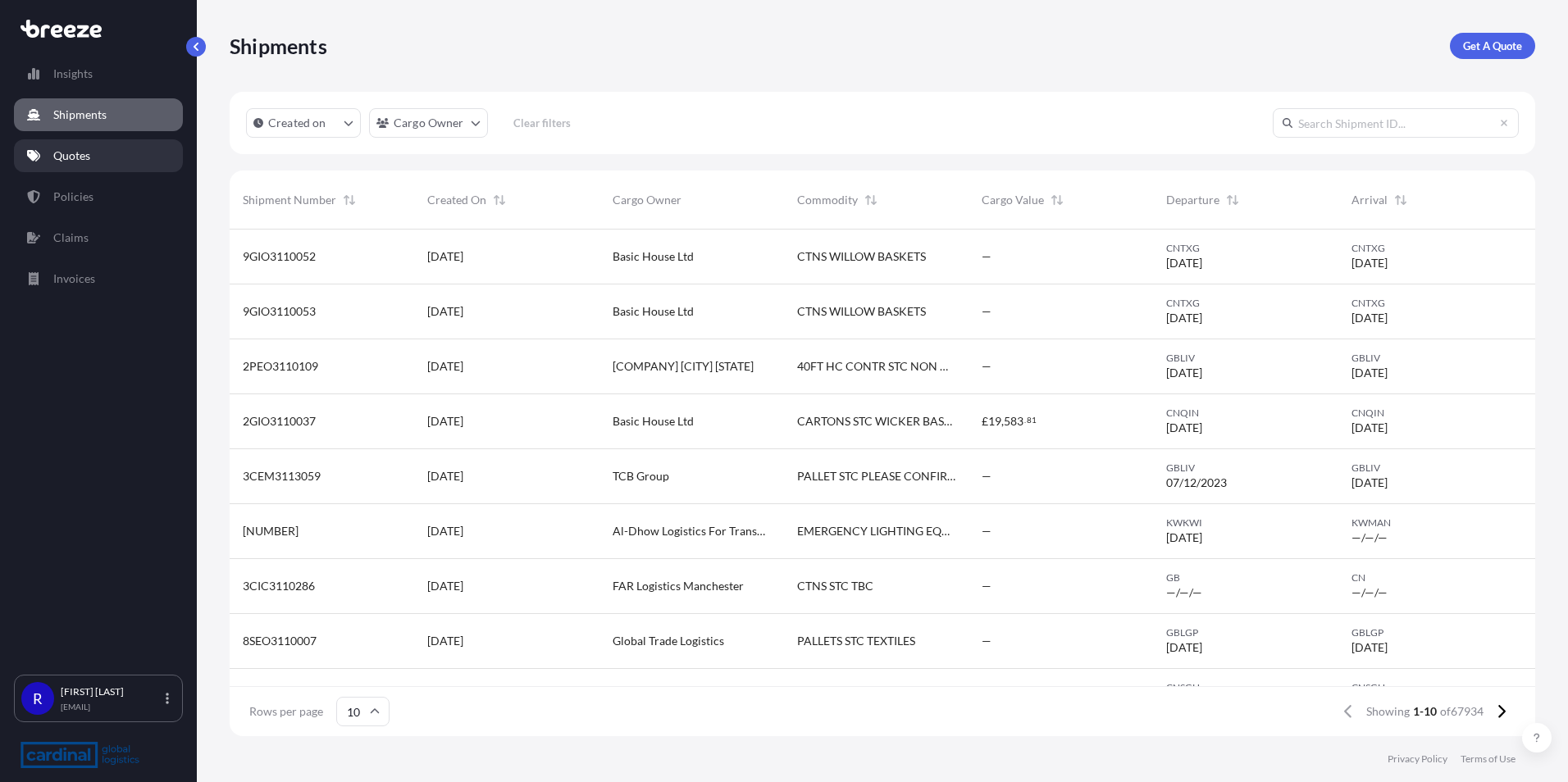 click on "Quotes" at bounding box center (98, 156) 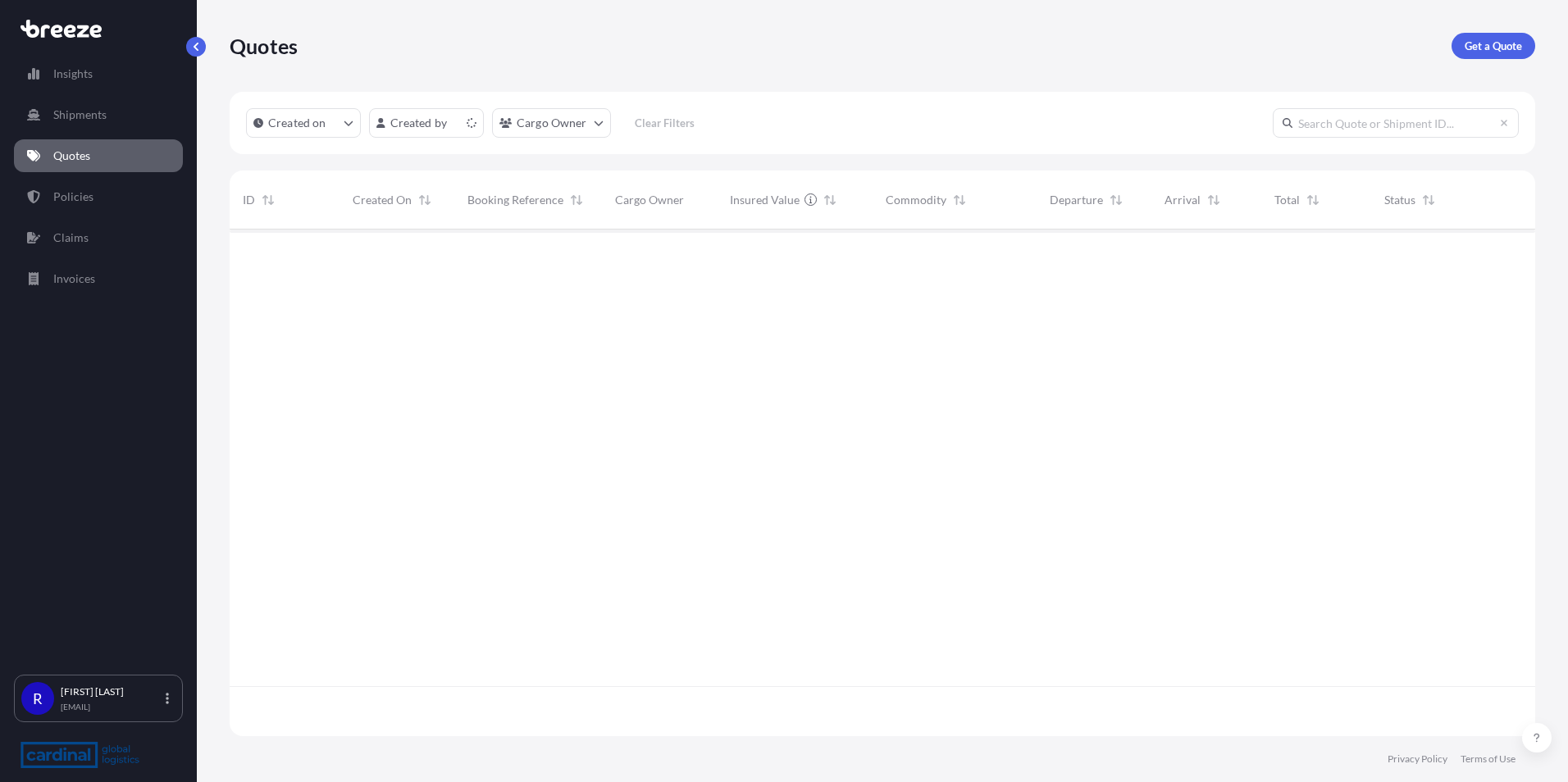 scroll, scrollTop: 13, scrollLeft: 13, axis: both 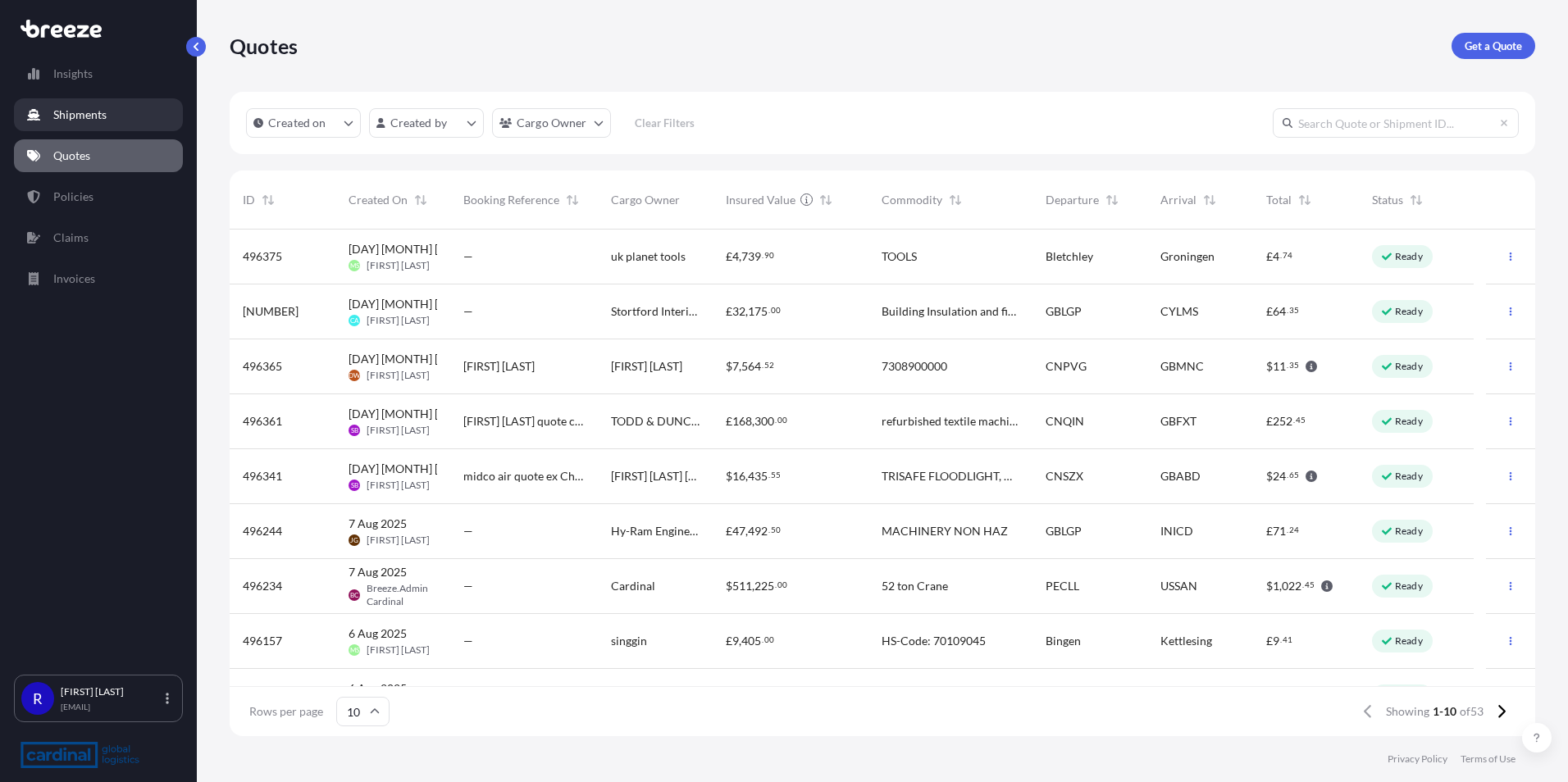 click on "Shipments" at bounding box center [98, 115] 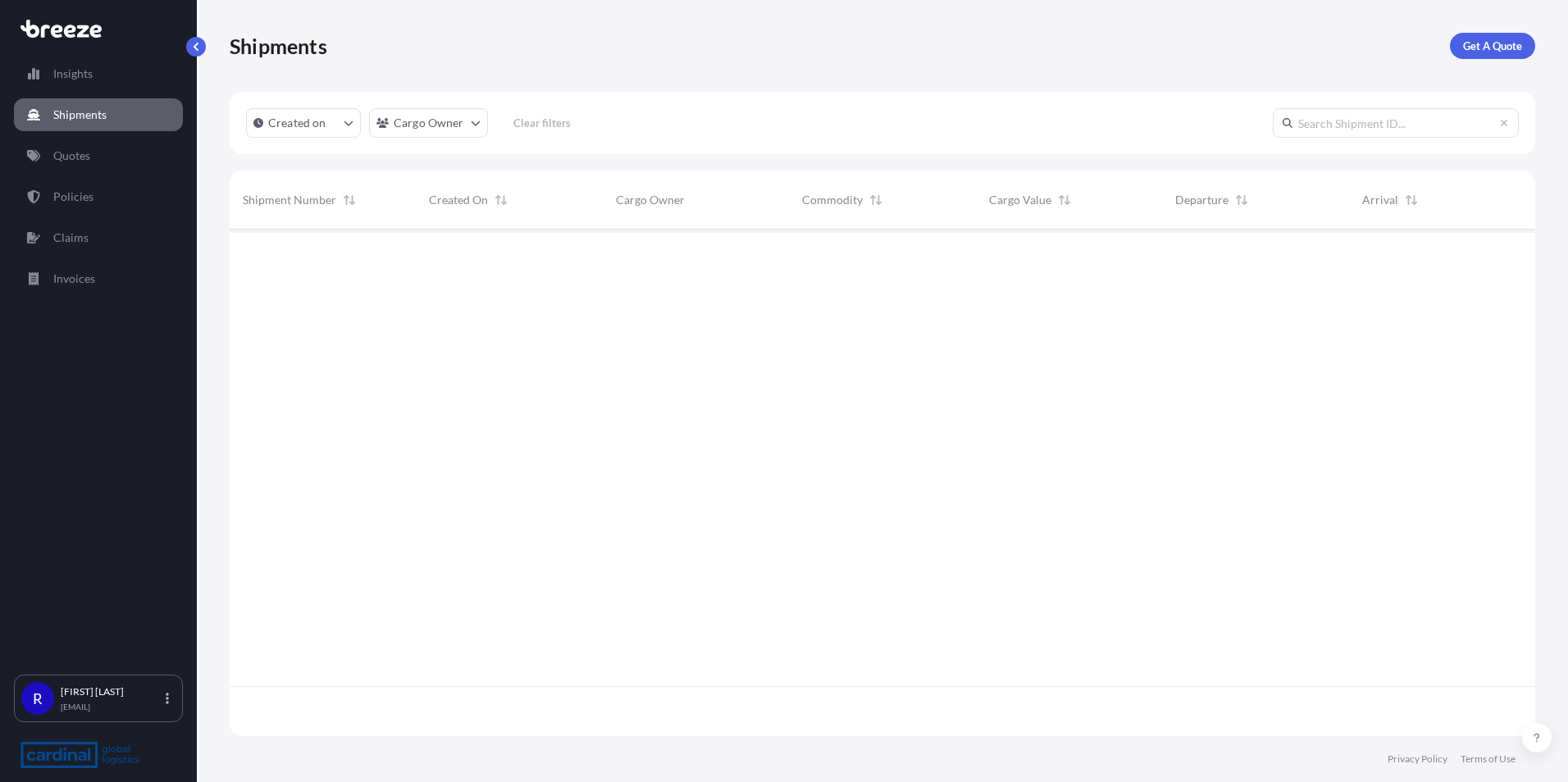 scroll, scrollTop: 13, scrollLeft: 13, axis: both 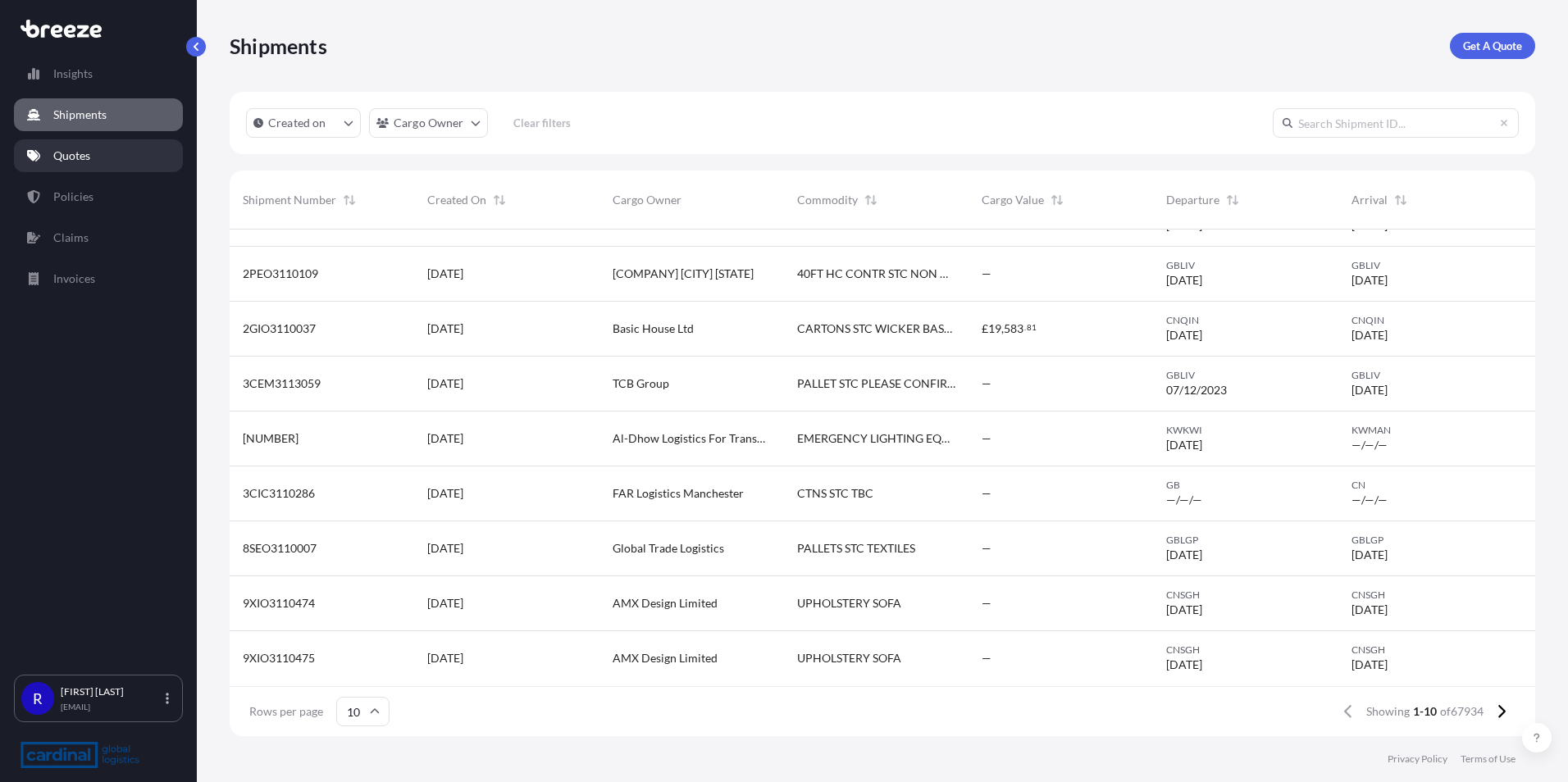 click on "Quotes" at bounding box center [98, 156] 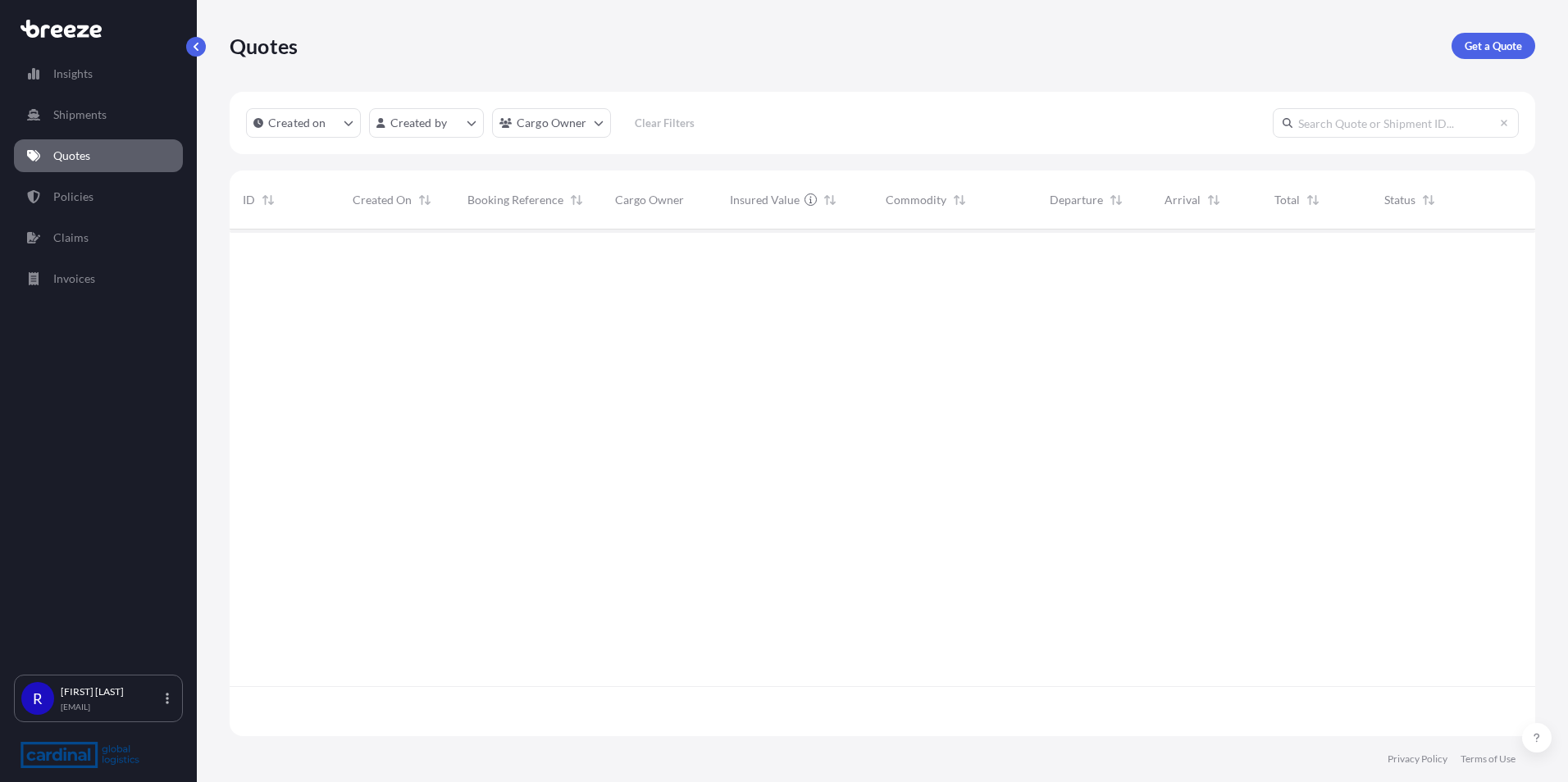scroll, scrollTop: 13, scrollLeft: 13, axis: both 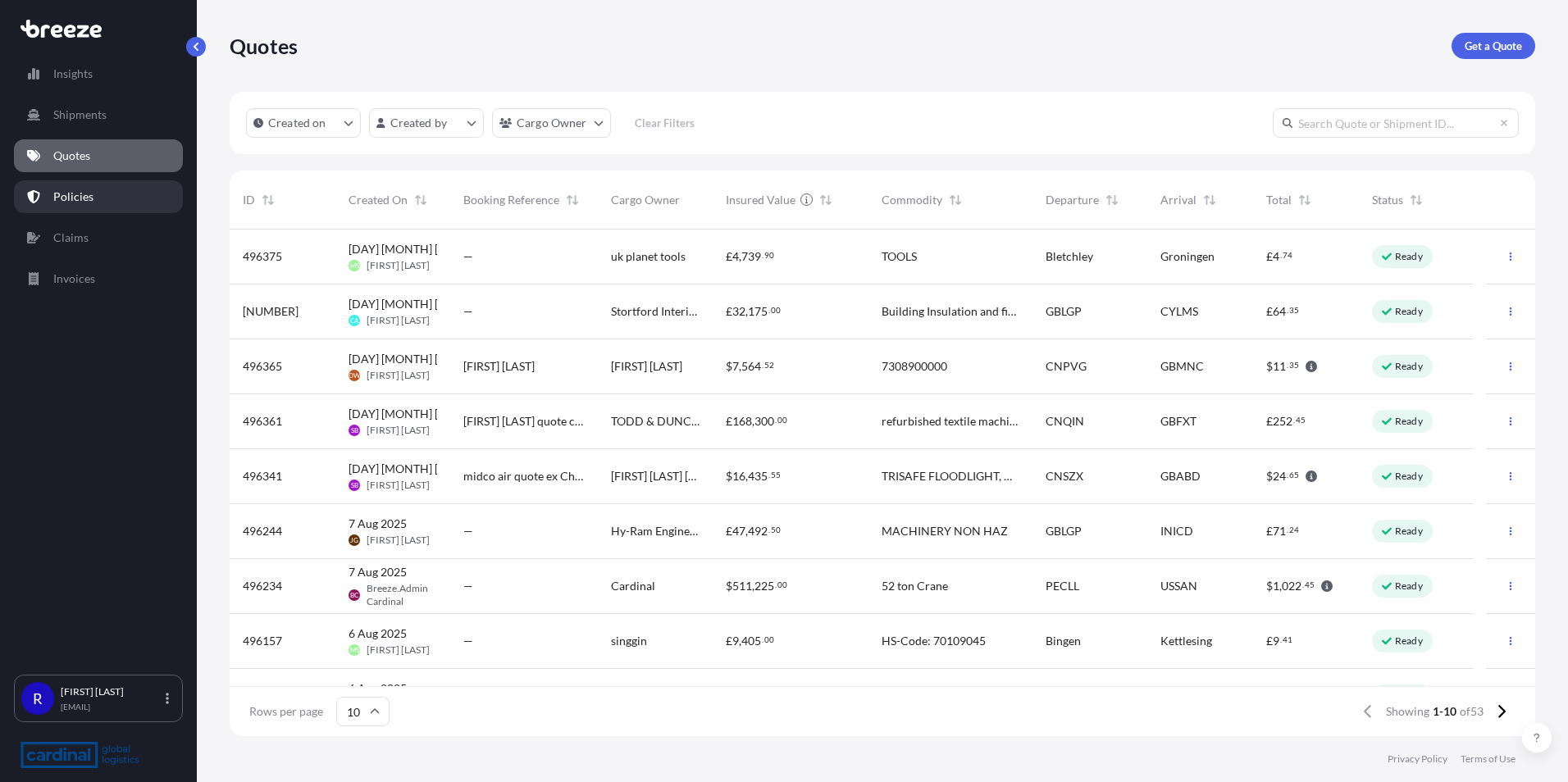 click on "Policies" at bounding box center (98, 197) 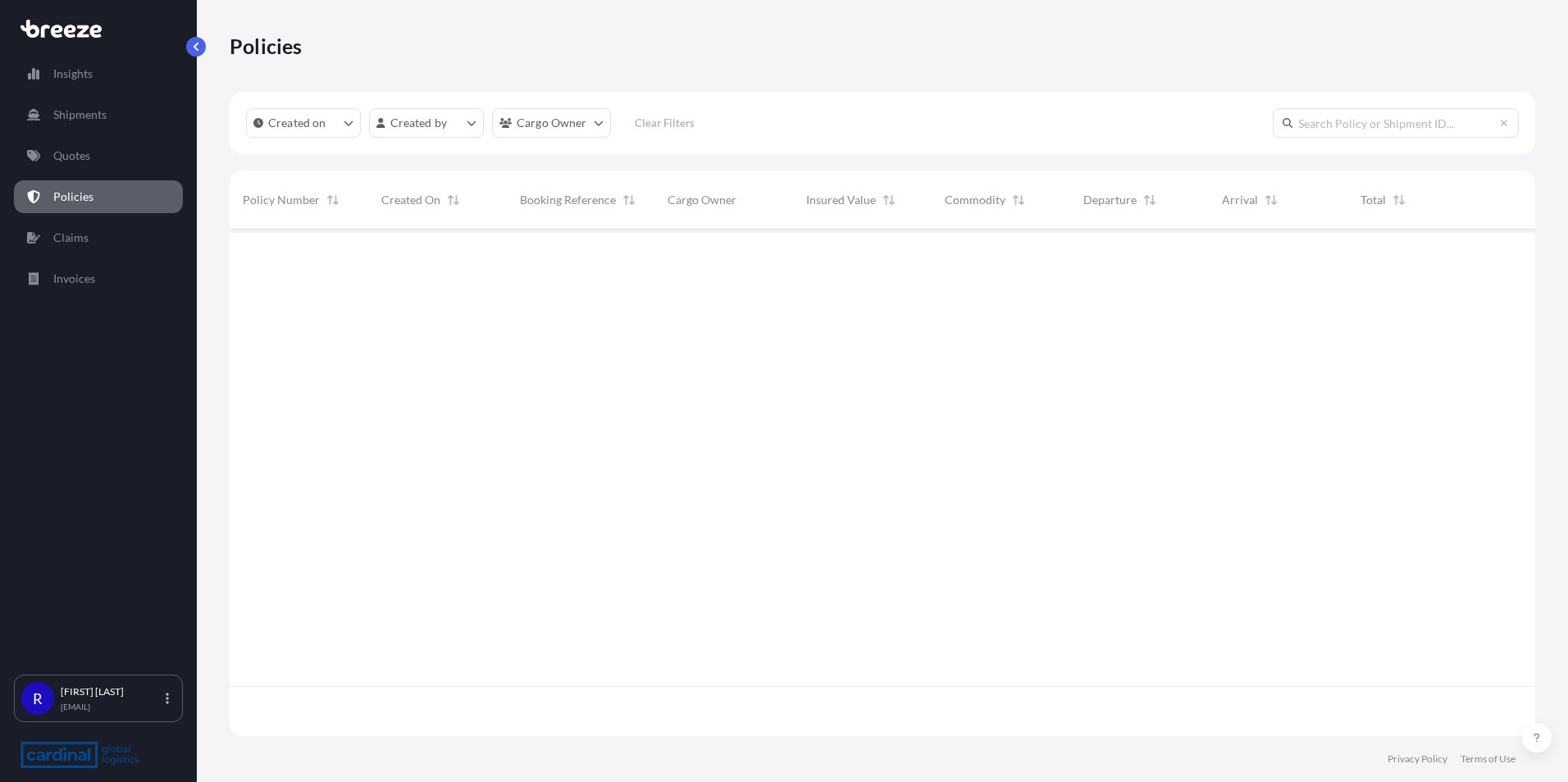 scroll, scrollTop: 13, scrollLeft: 13, axis: both 